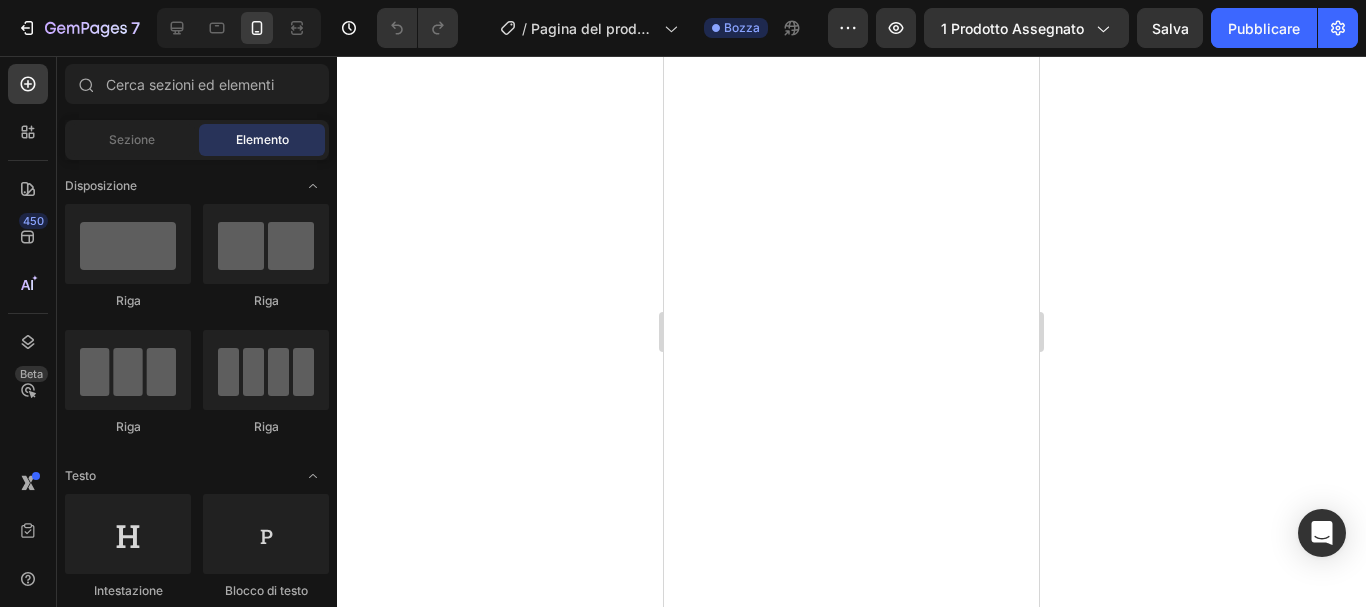 scroll, scrollTop: 0, scrollLeft: 0, axis: both 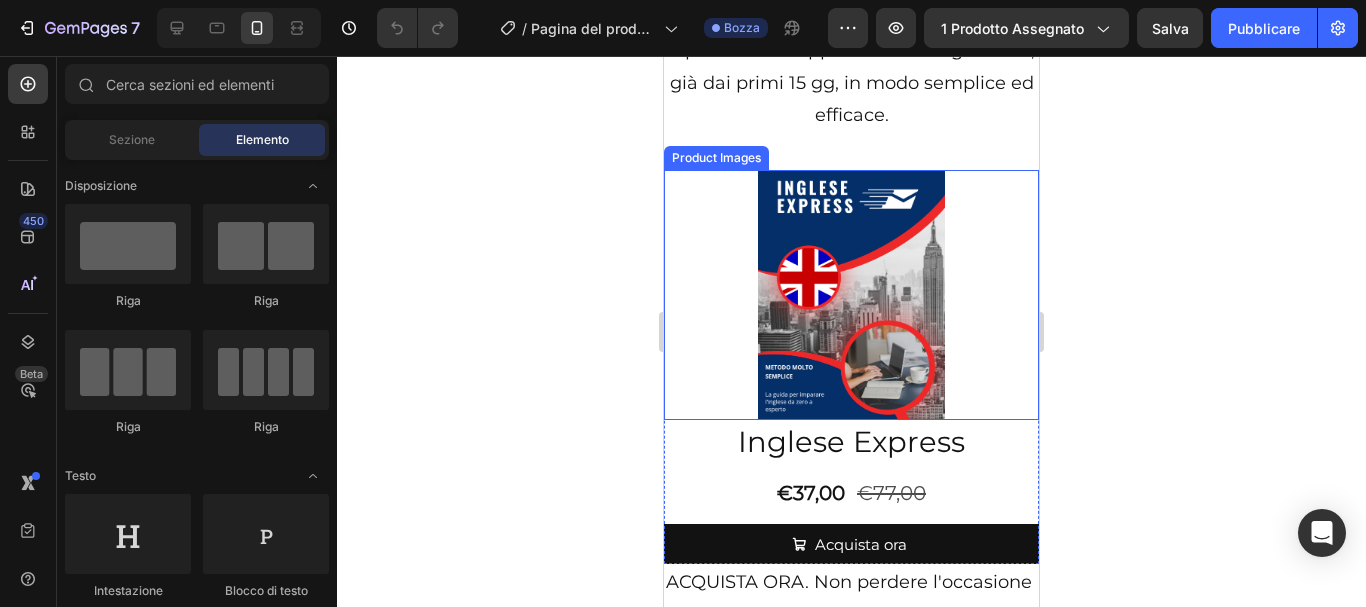 click at bounding box center [852, 295] 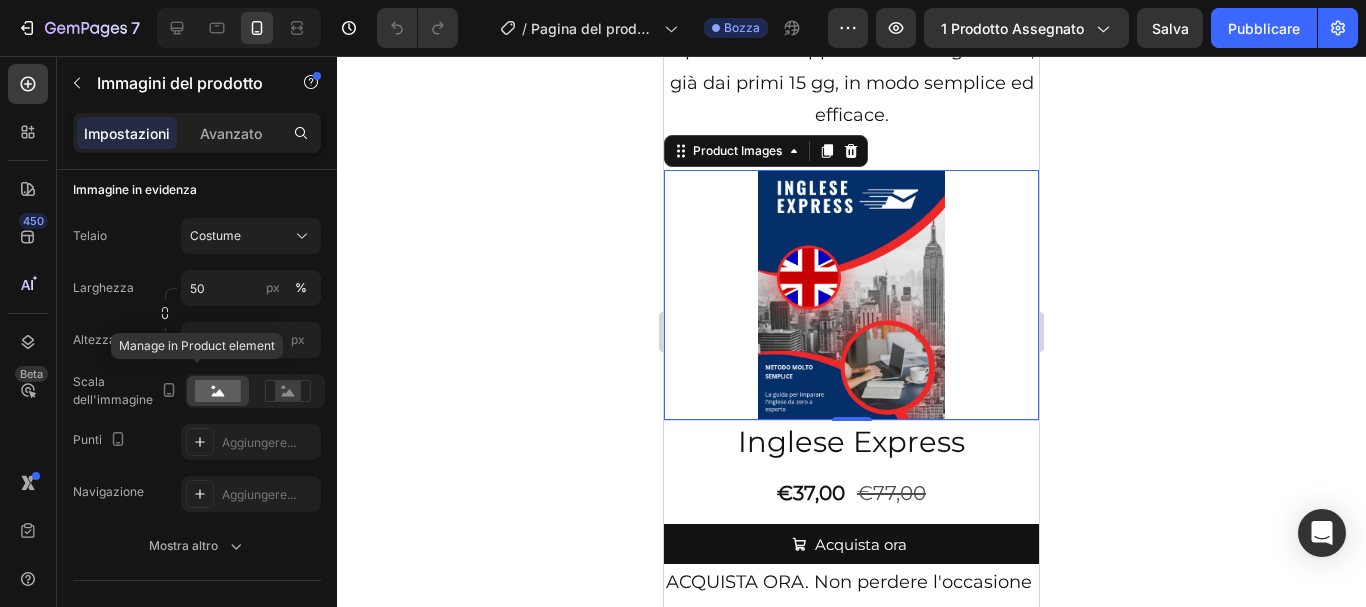 scroll, scrollTop: 0, scrollLeft: 0, axis: both 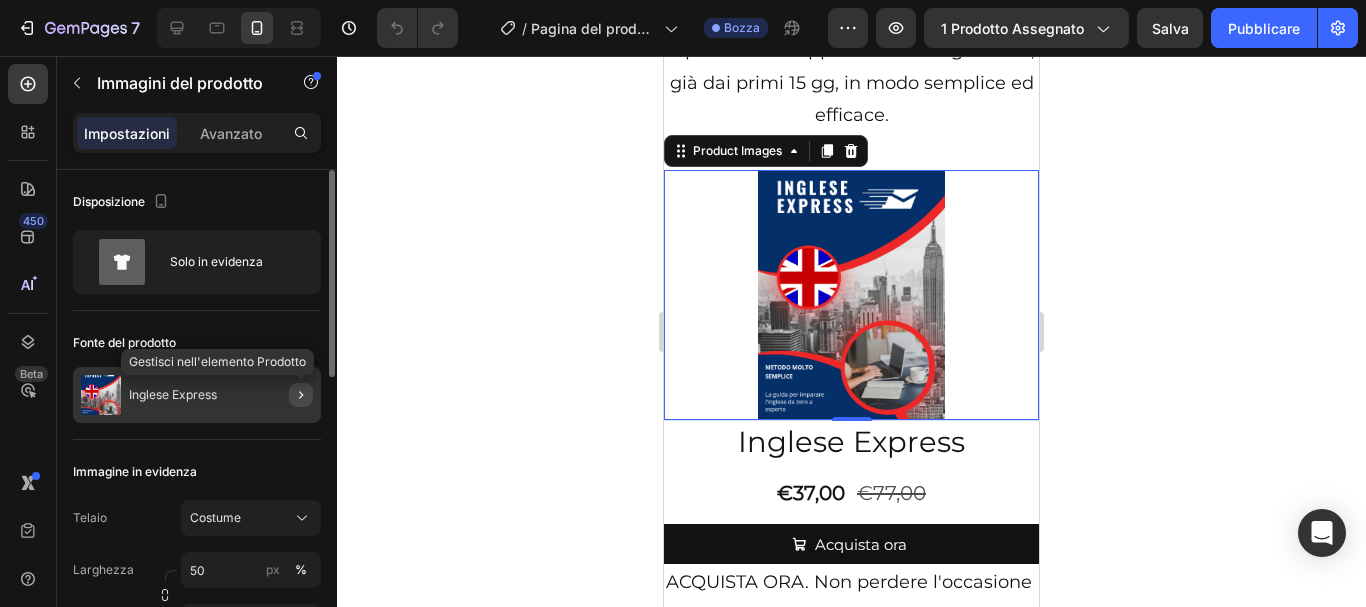 click 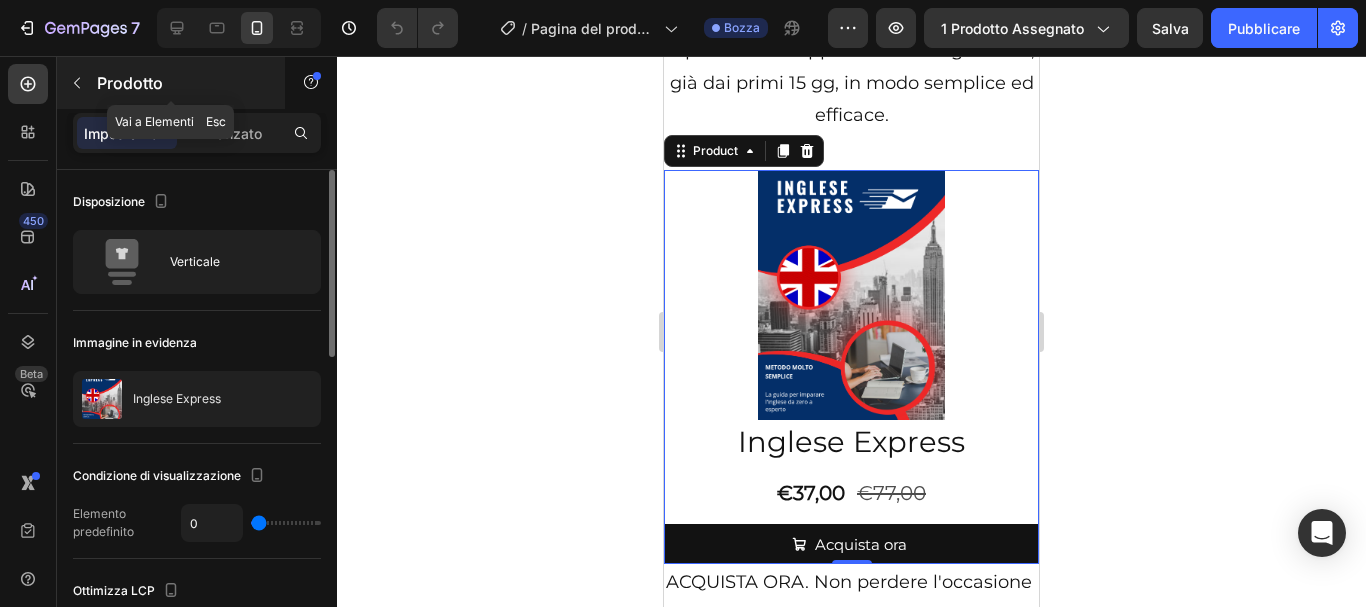 click on "Prodotto" at bounding box center [130, 83] 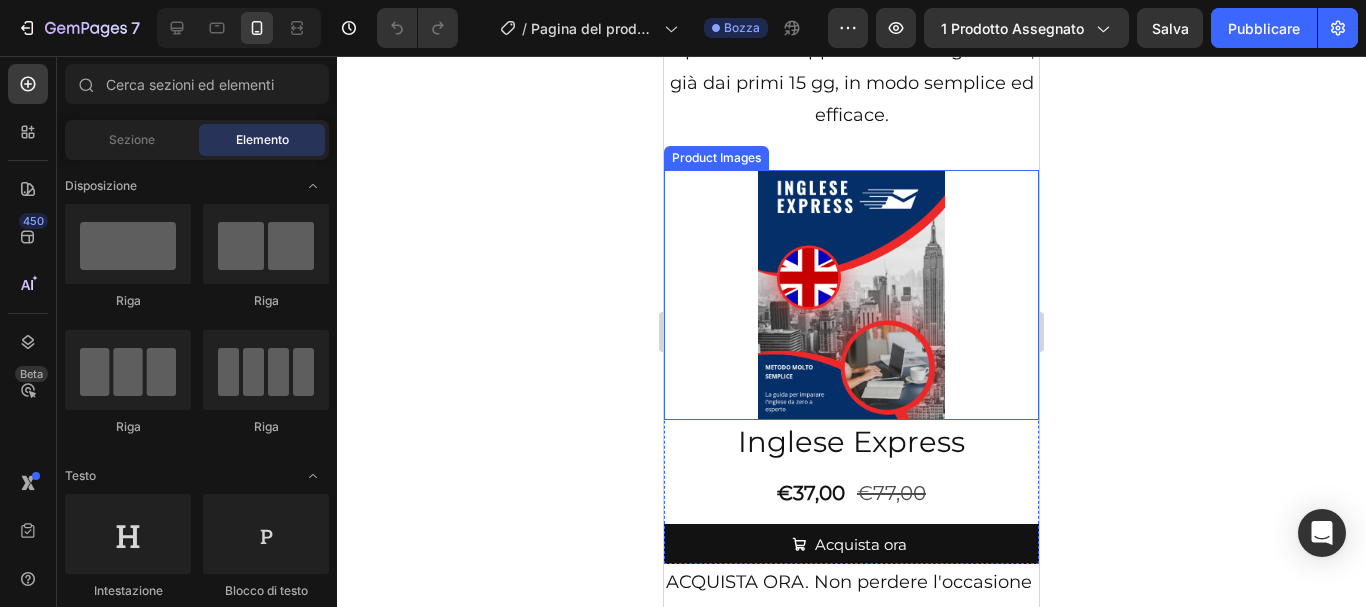 click at bounding box center [852, 295] 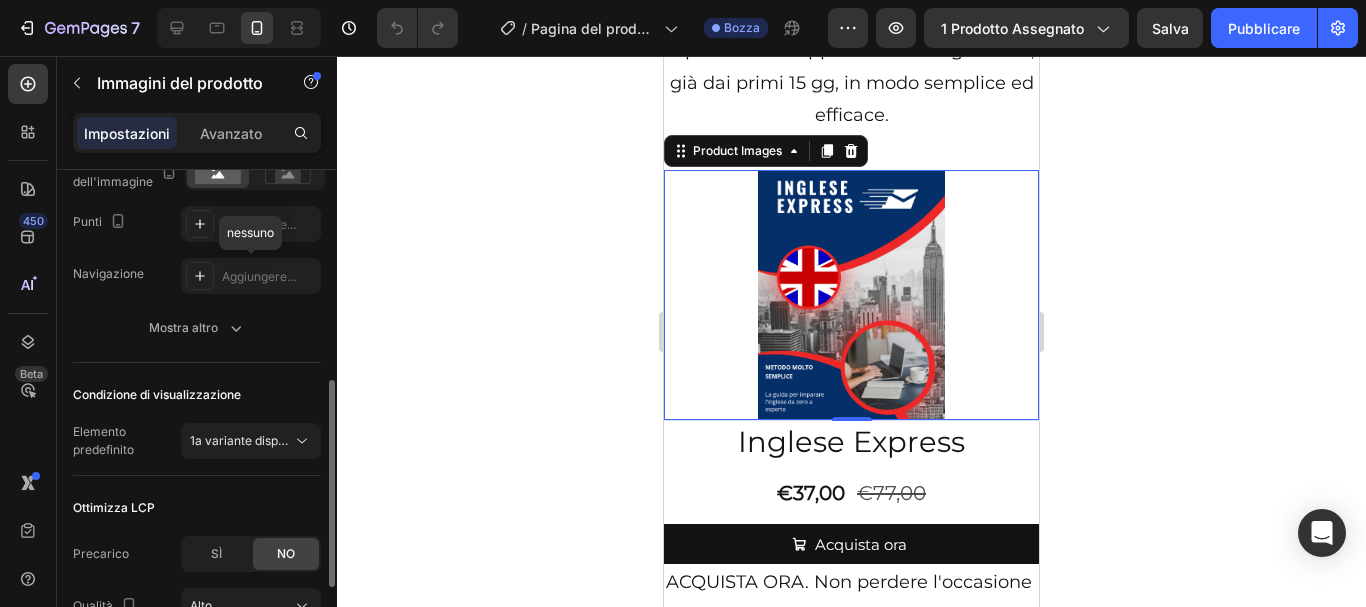 scroll, scrollTop: 600, scrollLeft: 0, axis: vertical 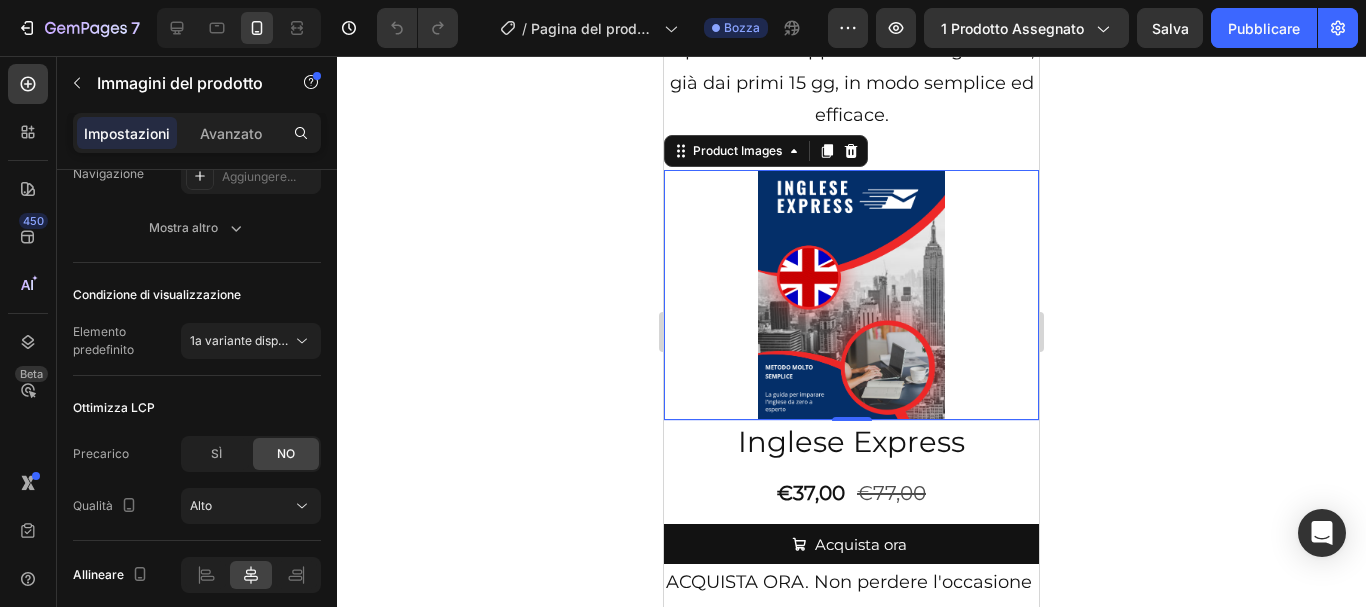 click at bounding box center [852, 295] 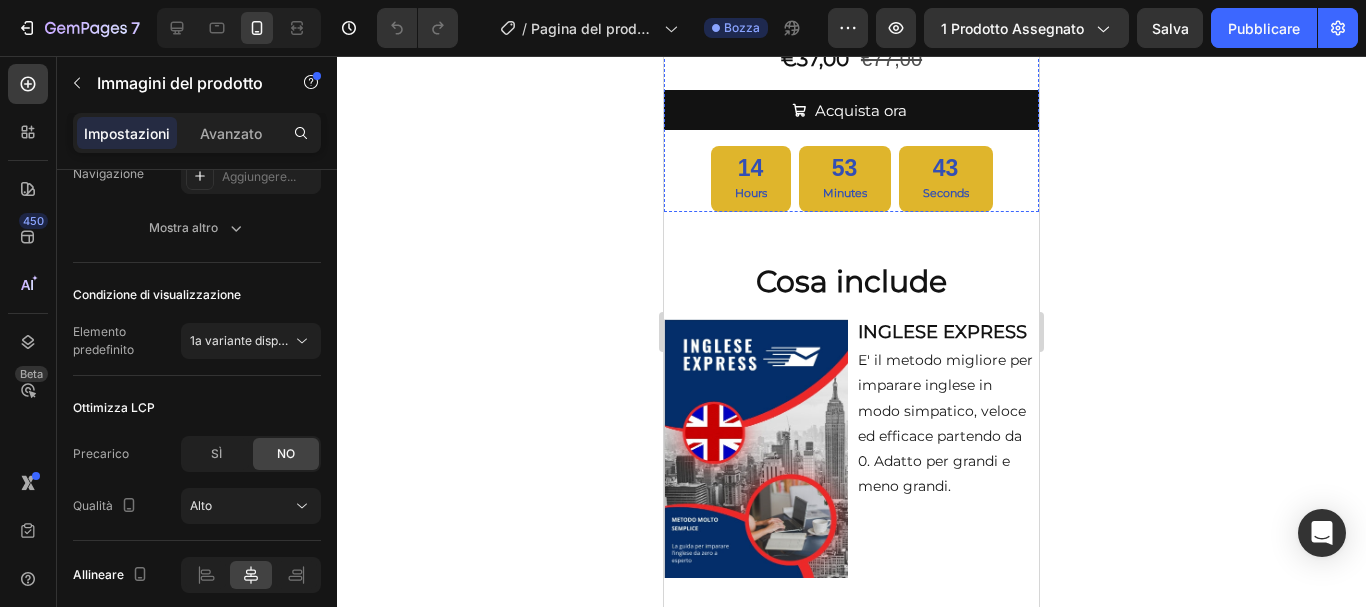 scroll, scrollTop: 3800, scrollLeft: 0, axis: vertical 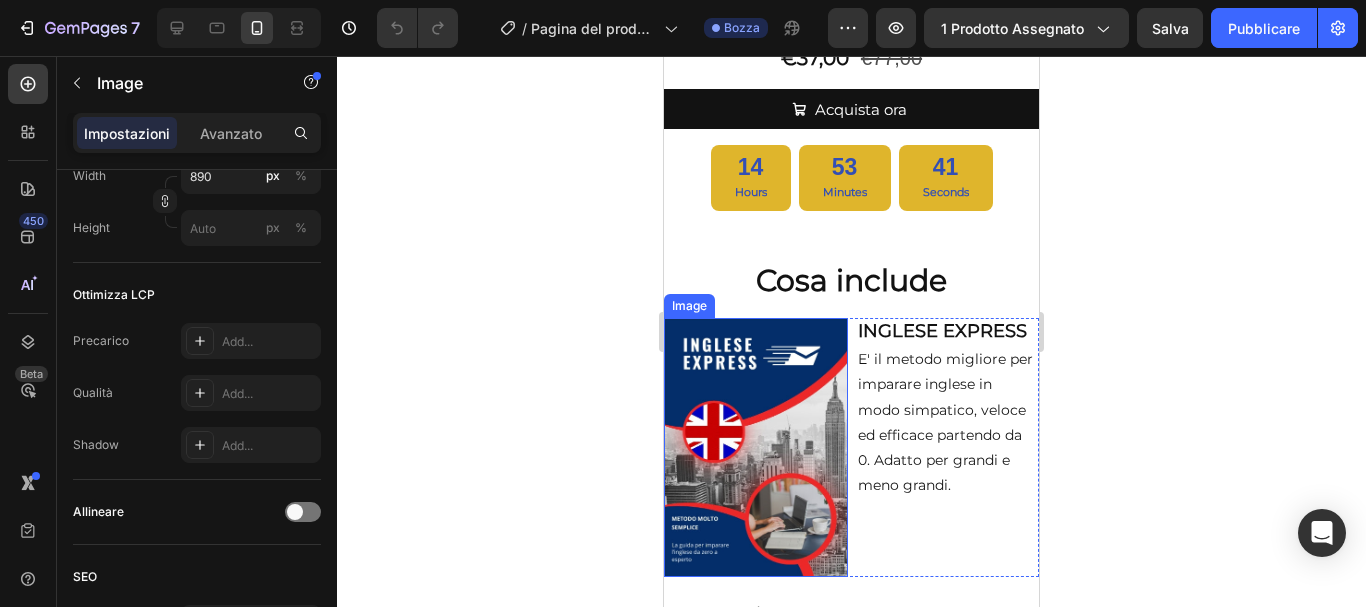 click at bounding box center (756, 447) 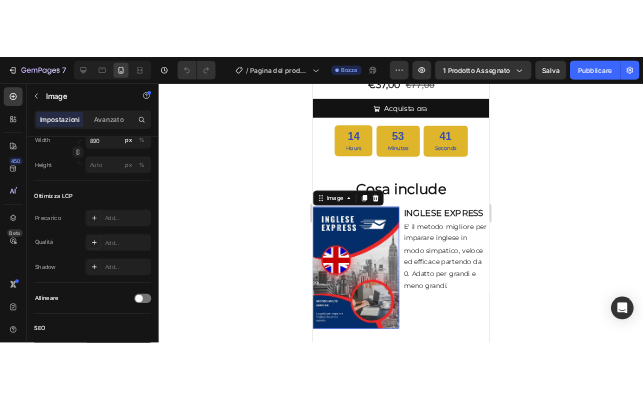 scroll, scrollTop: 0, scrollLeft: 0, axis: both 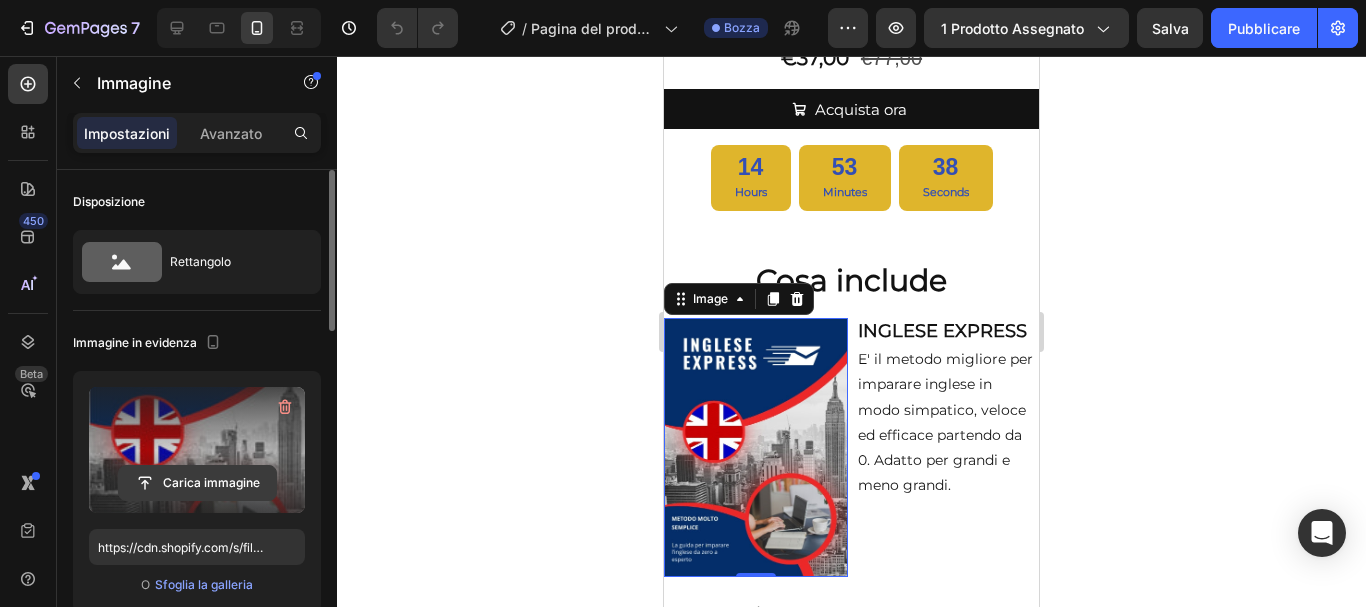 click 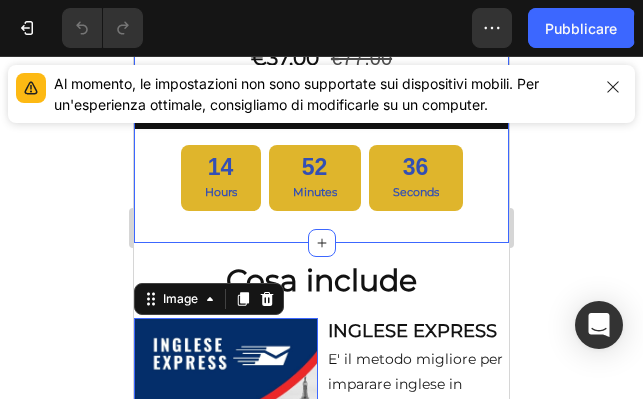 drag, startPoint x: 57, startPoint y: 240, endPoint x: 110, endPoint y: 223, distance: 55.65968 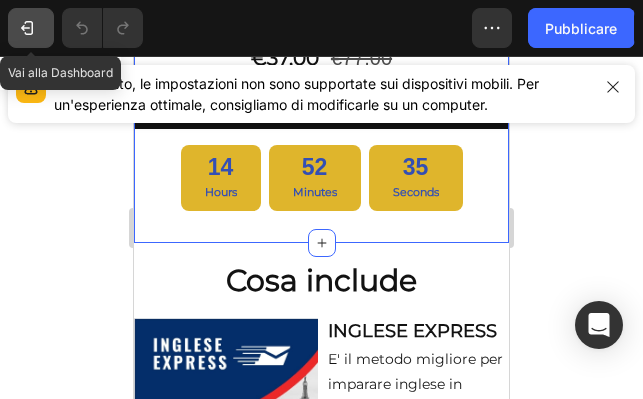 click 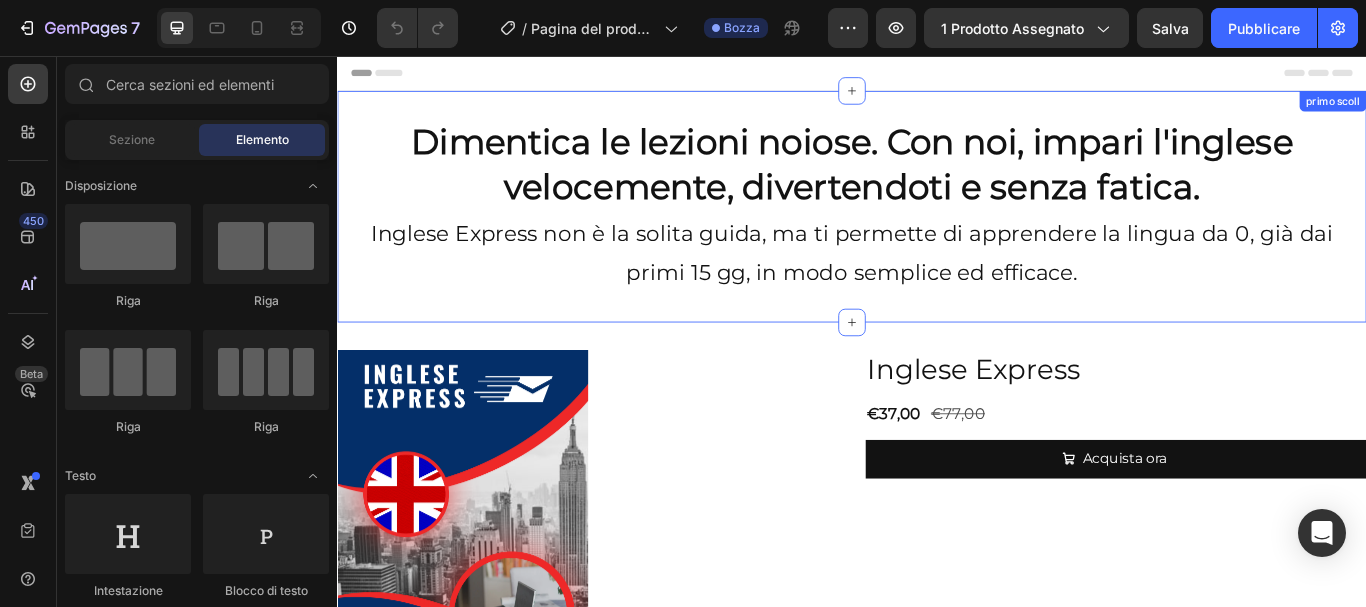 scroll, scrollTop: 0, scrollLeft: 0, axis: both 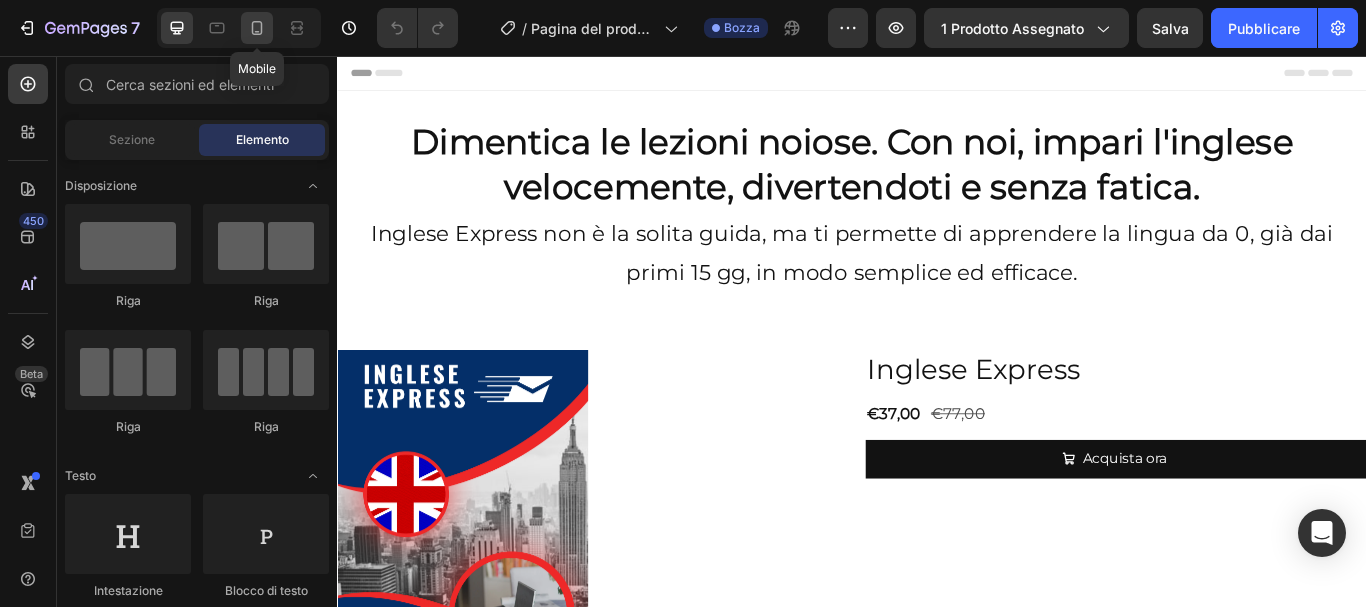 click 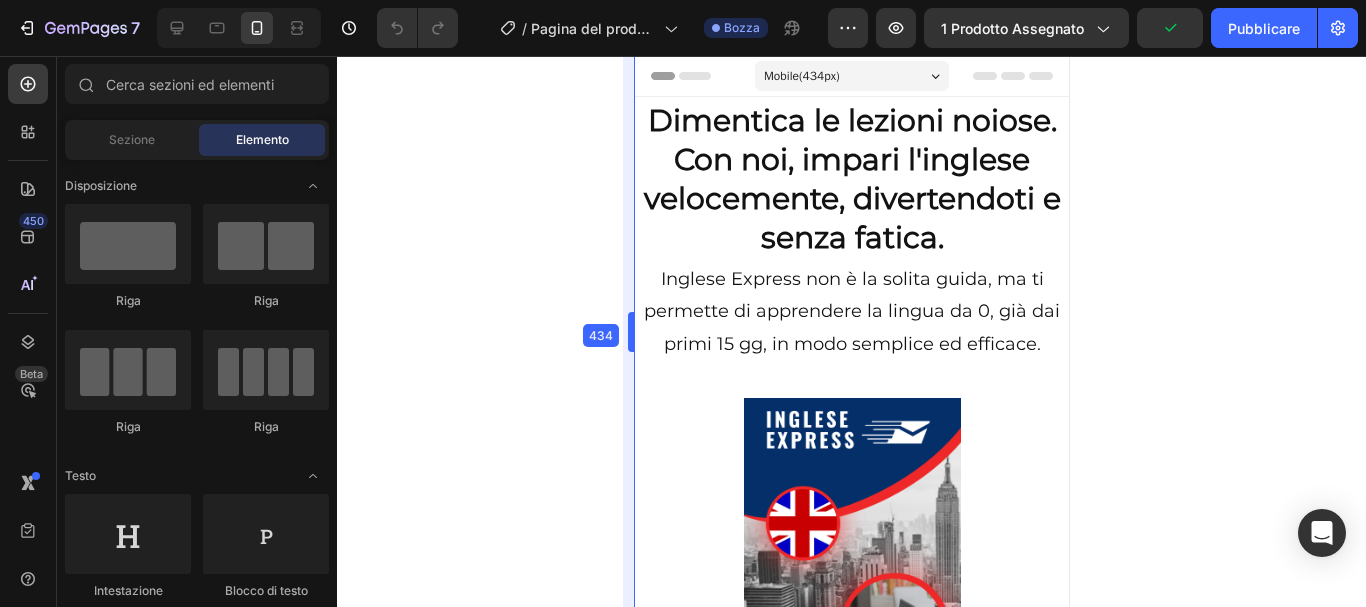 drag, startPoint x: 663, startPoint y: 335, endPoint x: 590, endPoint y: 333, distance: 73.02739 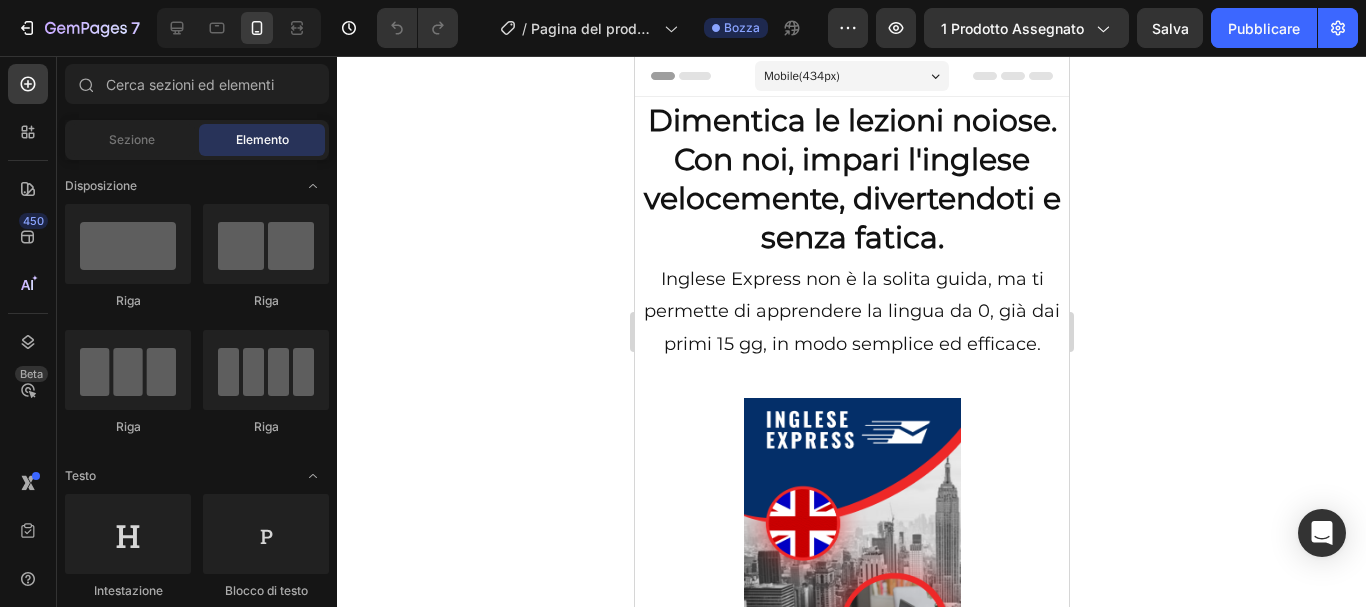 click 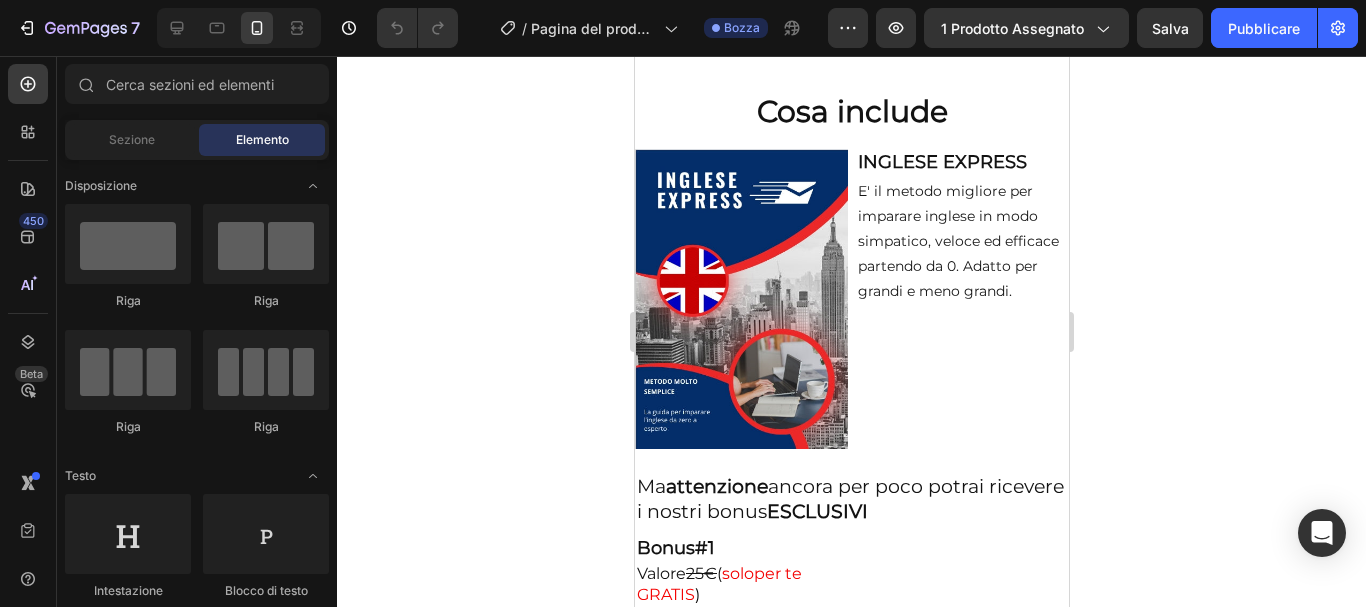scroll, scrollTop: 3500, scrollLeft: 0, axis: vertical 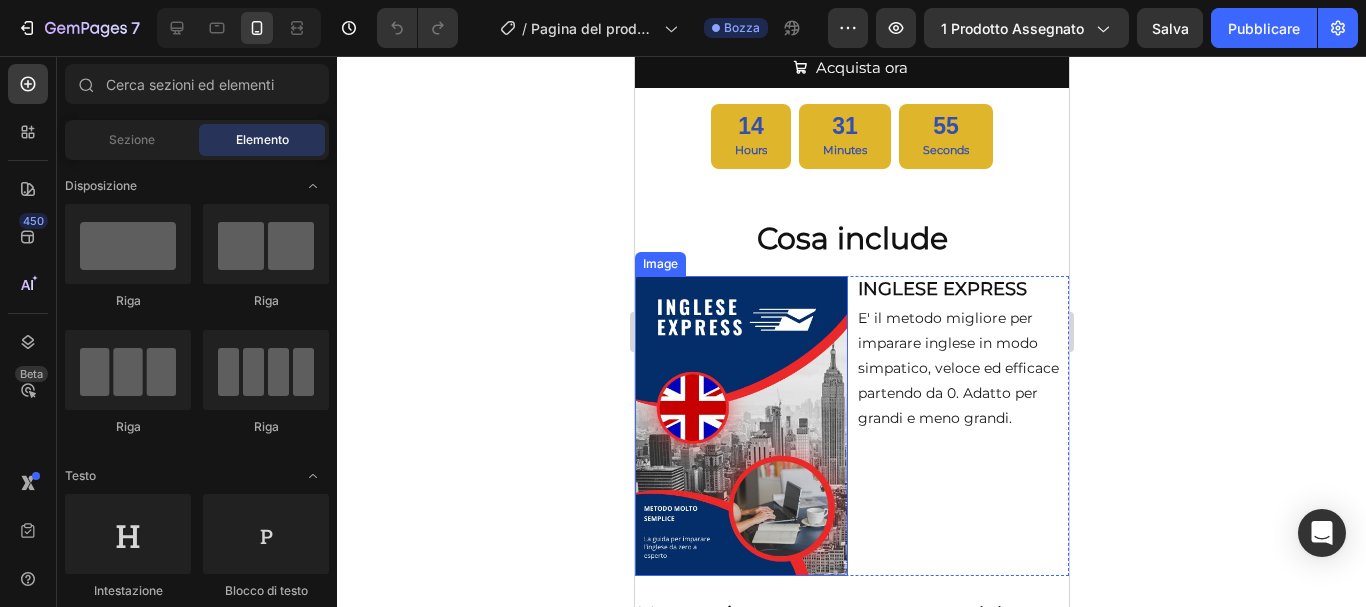 click at bounding box center (740, 426) 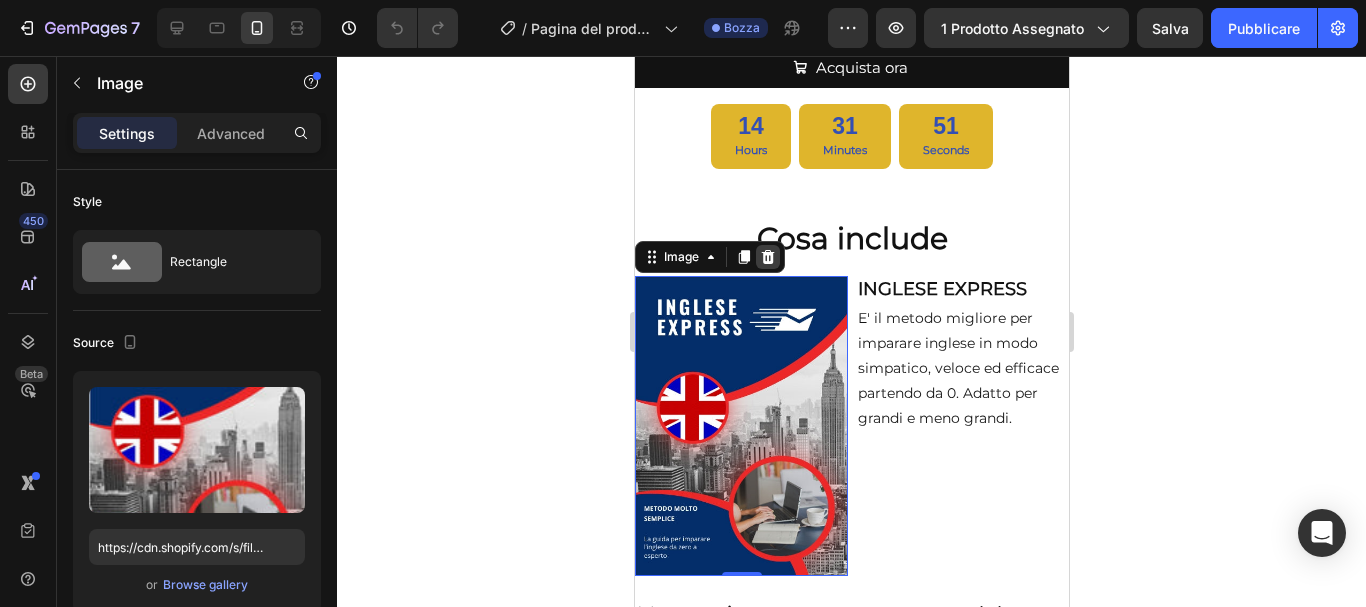 click 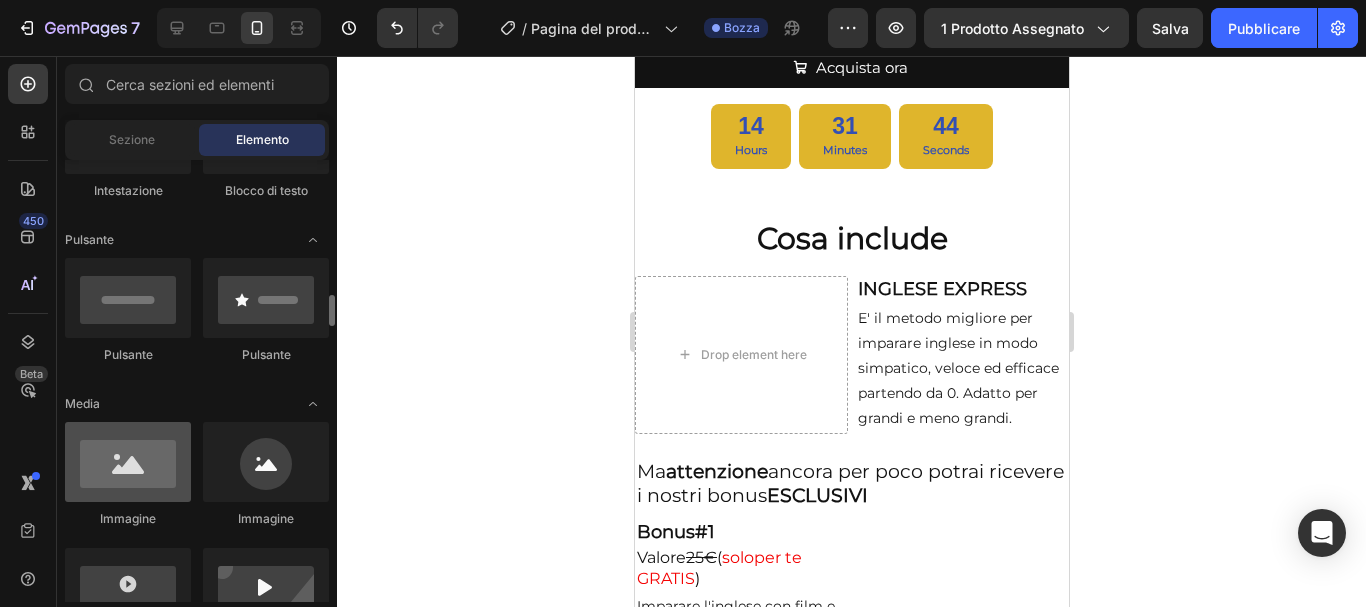 scroll, scrollTop: 600, scrollLeft: 0, axis: vertical 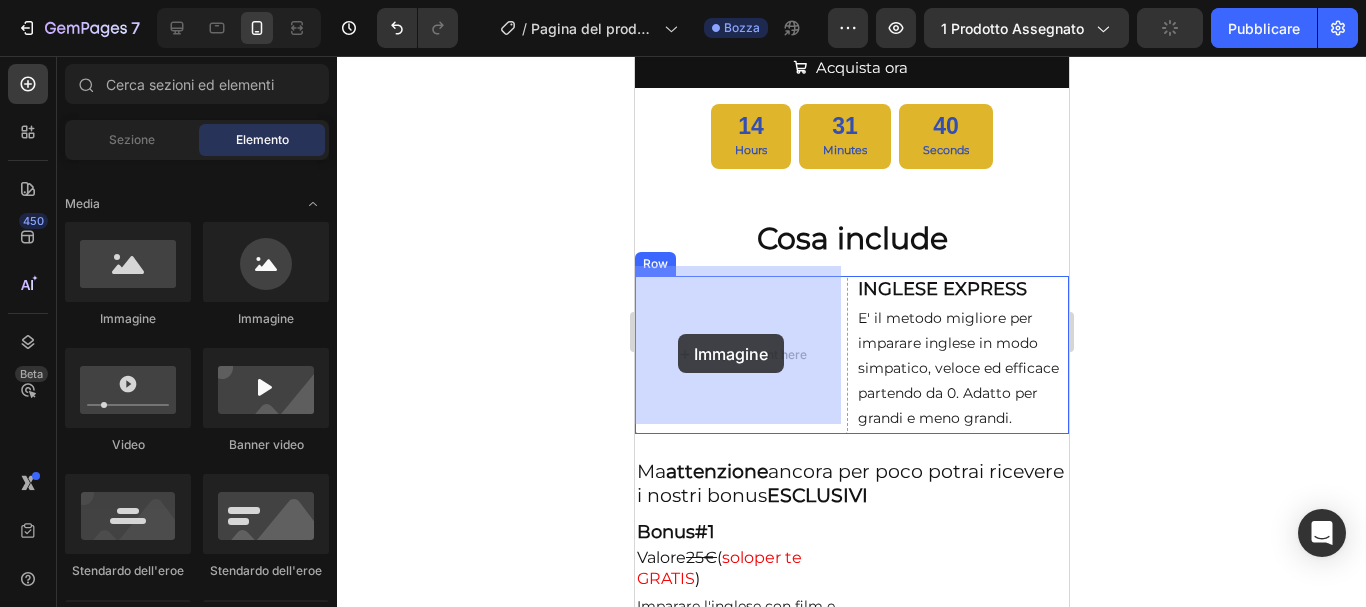 drag, startPoint x: 753, startPoint y: 329, endPoint x: 677, endPoint y: 334, distance: 76.1643 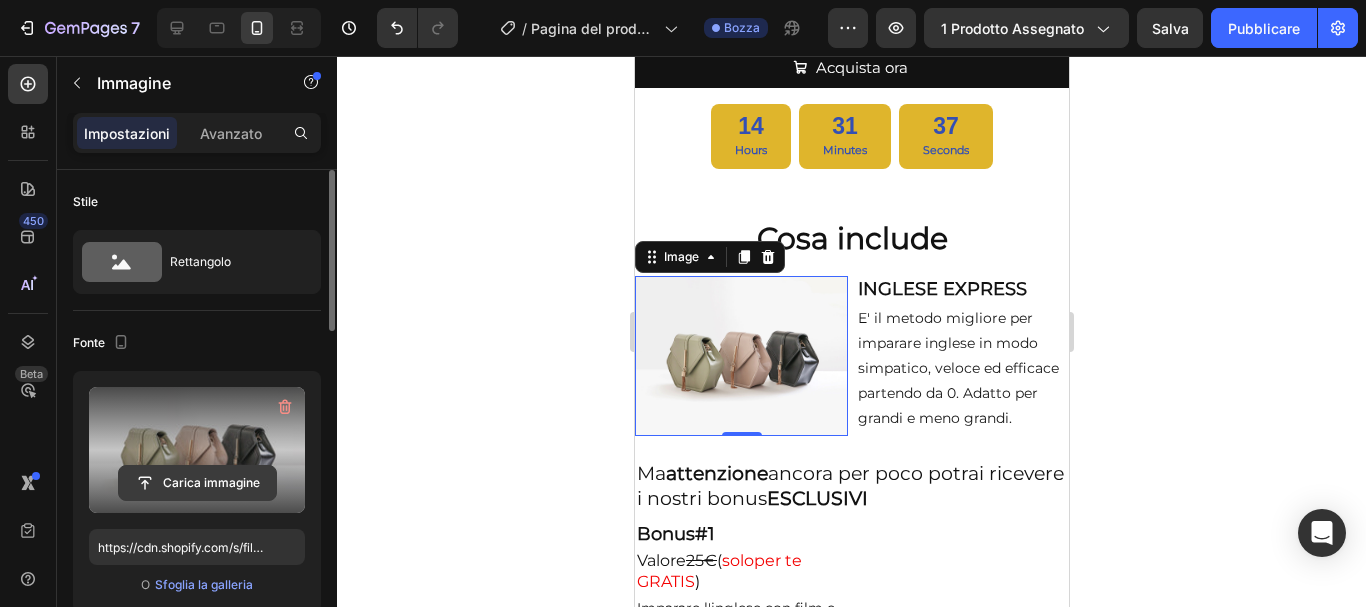 click 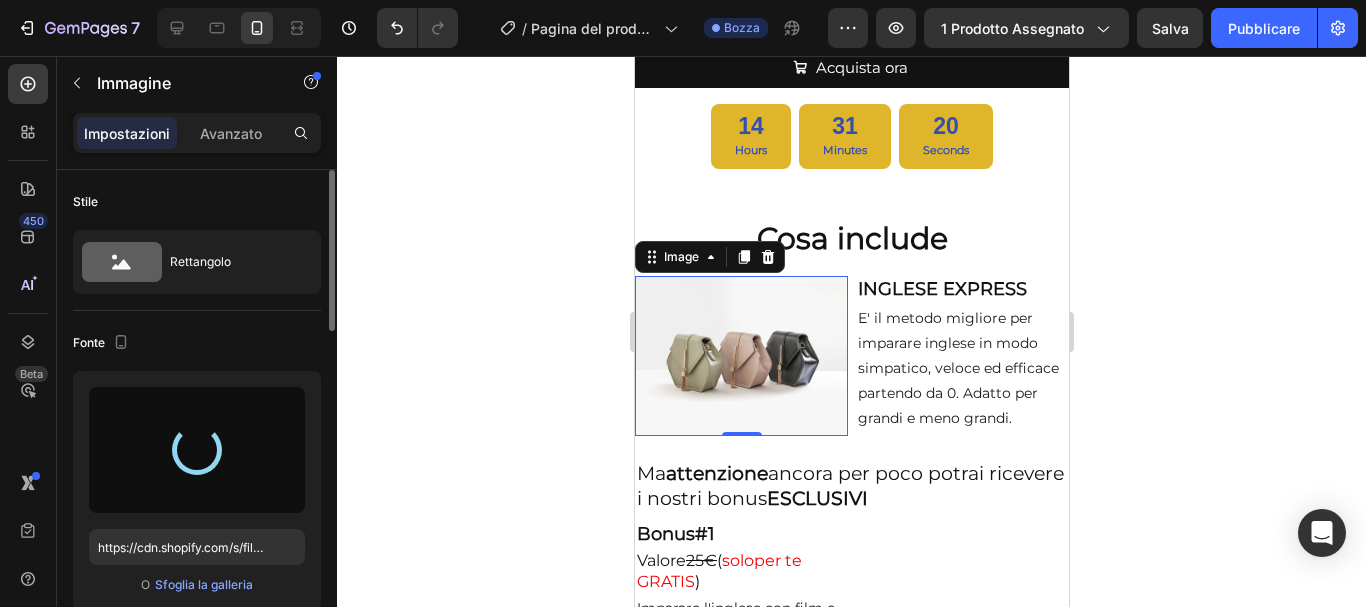 type on "https://cdn.shopify.com/s/files/1/0819/9926/6135/files/gempages_573245754198459142-7060233d-77e2-4d77-97ae-8226edd11583.gif" 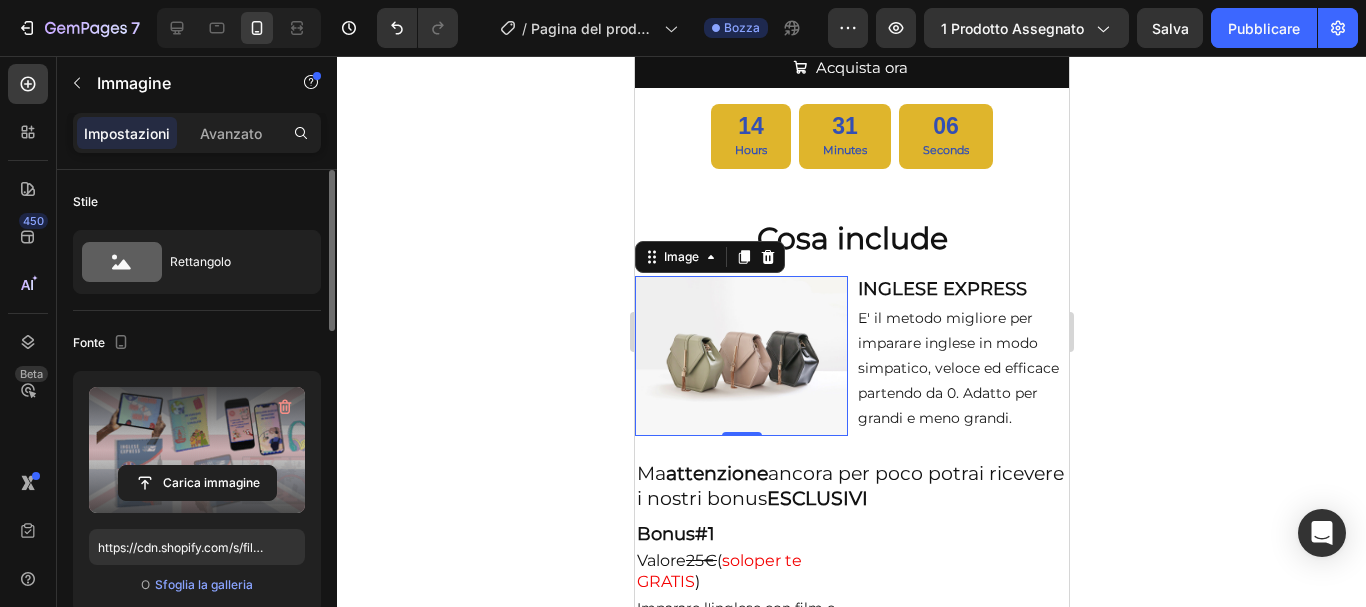 scroll, scrollTop: 100, scrollLeft: 0, axis: vertical 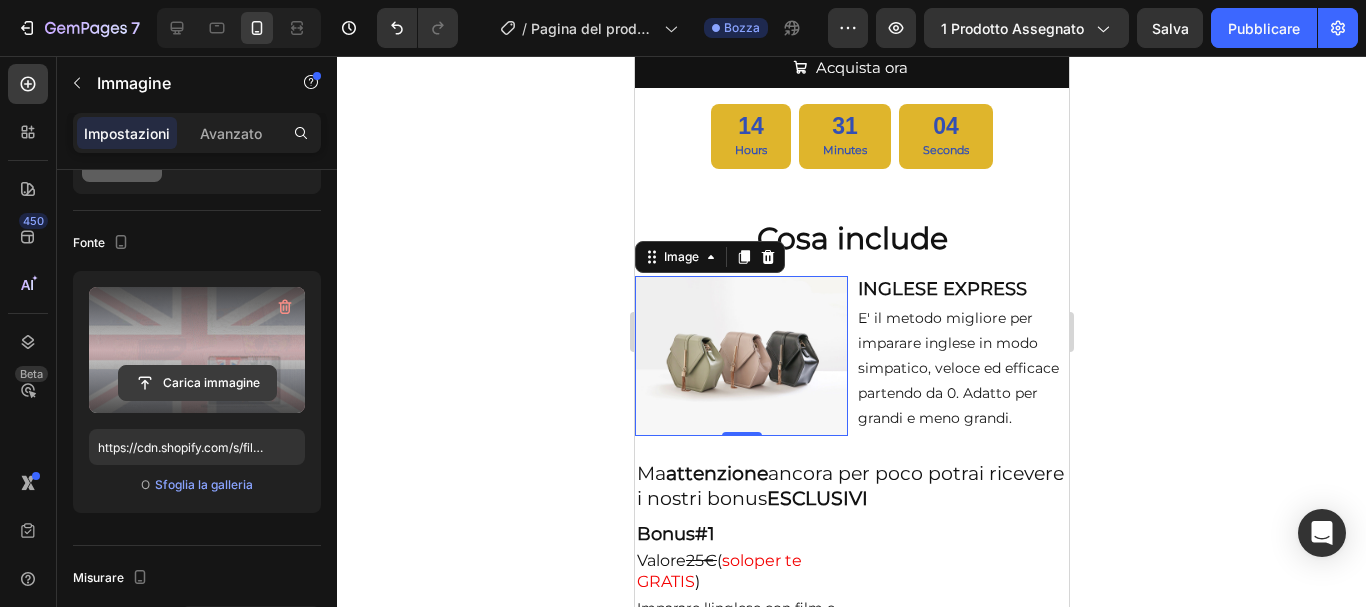 click 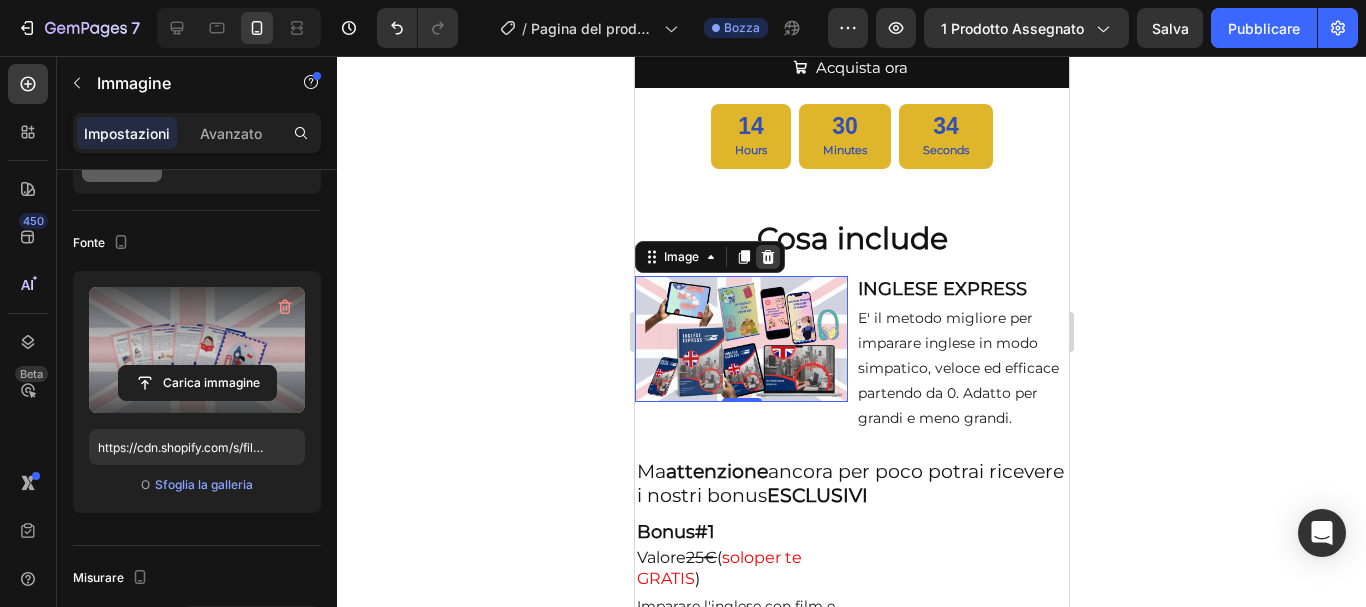 click 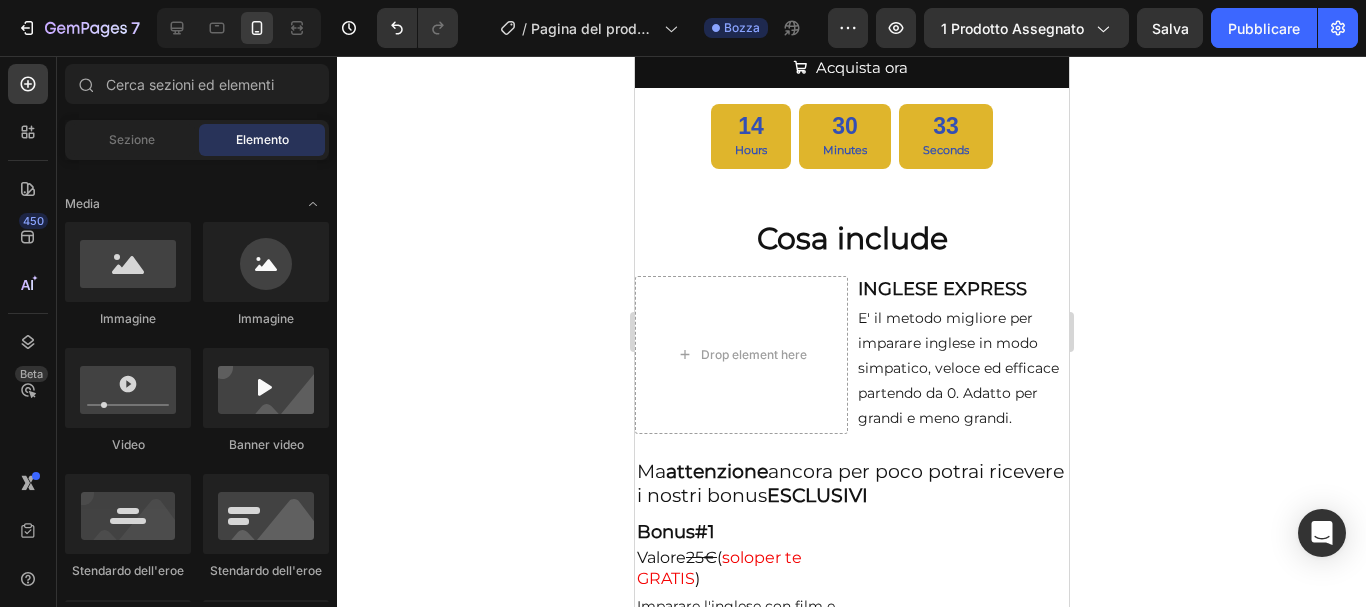 scroll, scrollTop: 300, scrollLeft: 0, axis: vertical 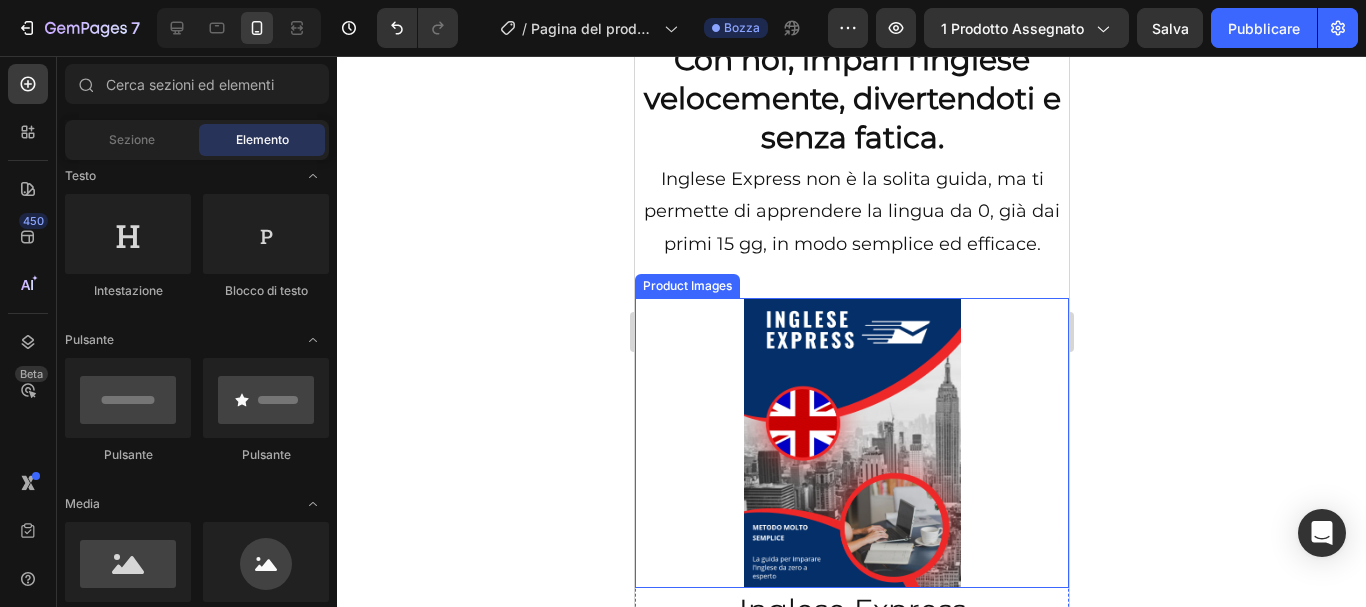 click at bounding box center [851, 442] 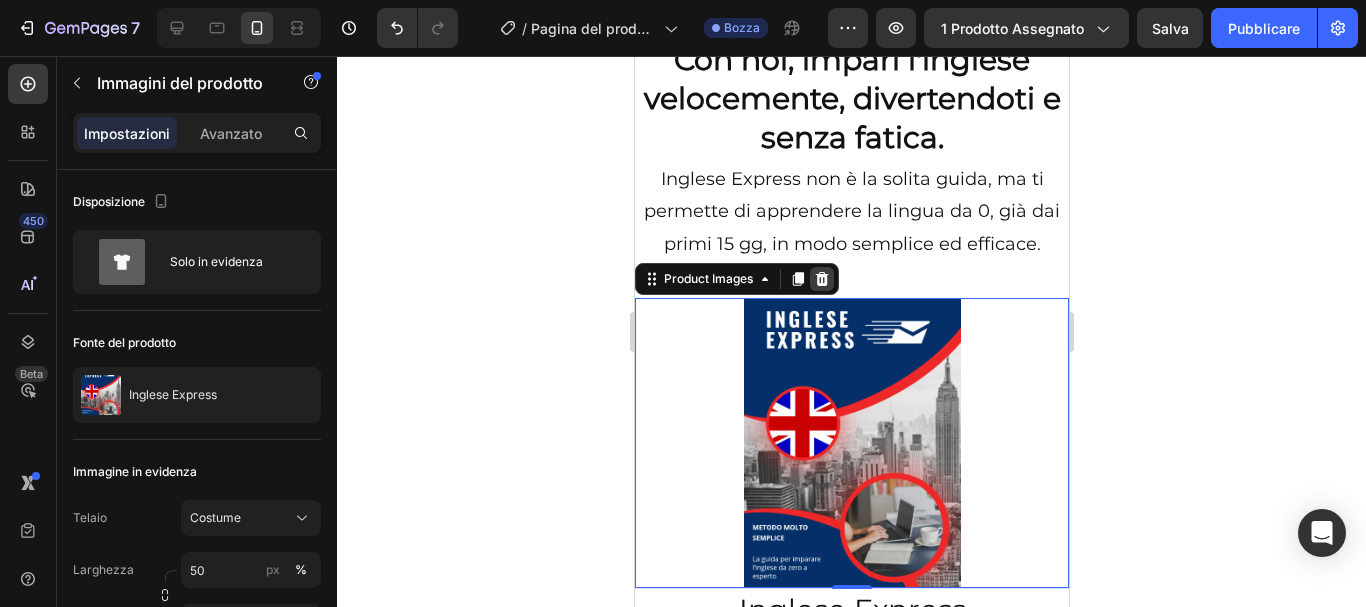 click 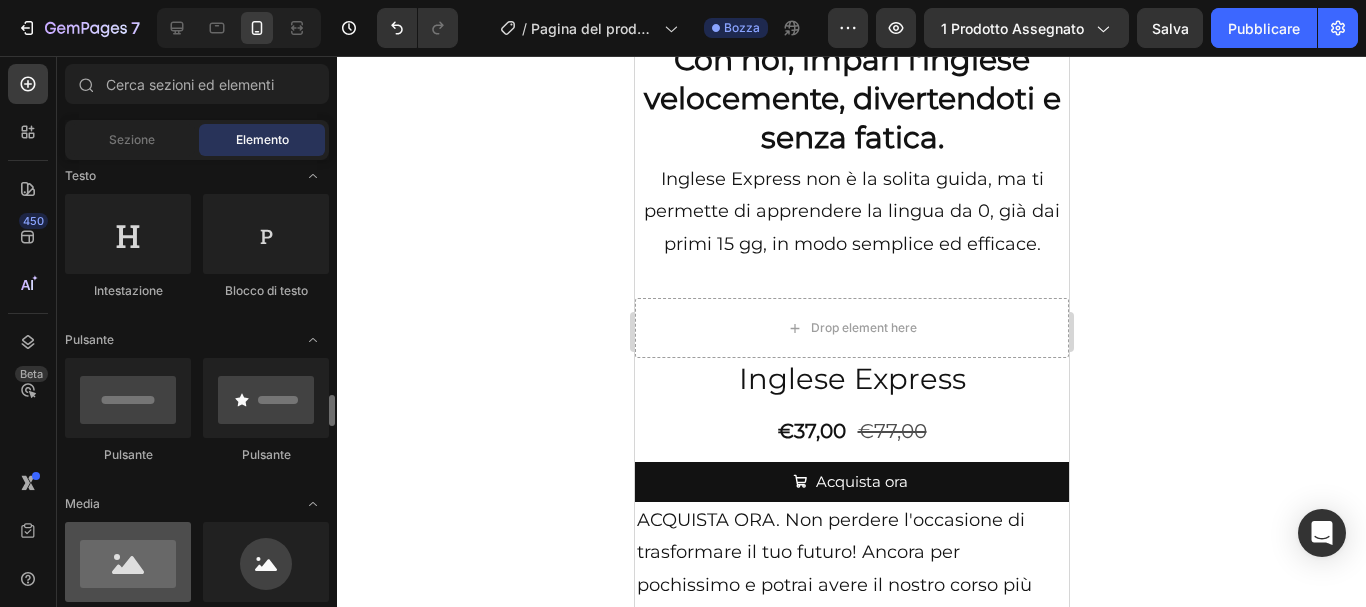 scroll, scrollTop: 500, scrollLeft: 0, axis: vertical 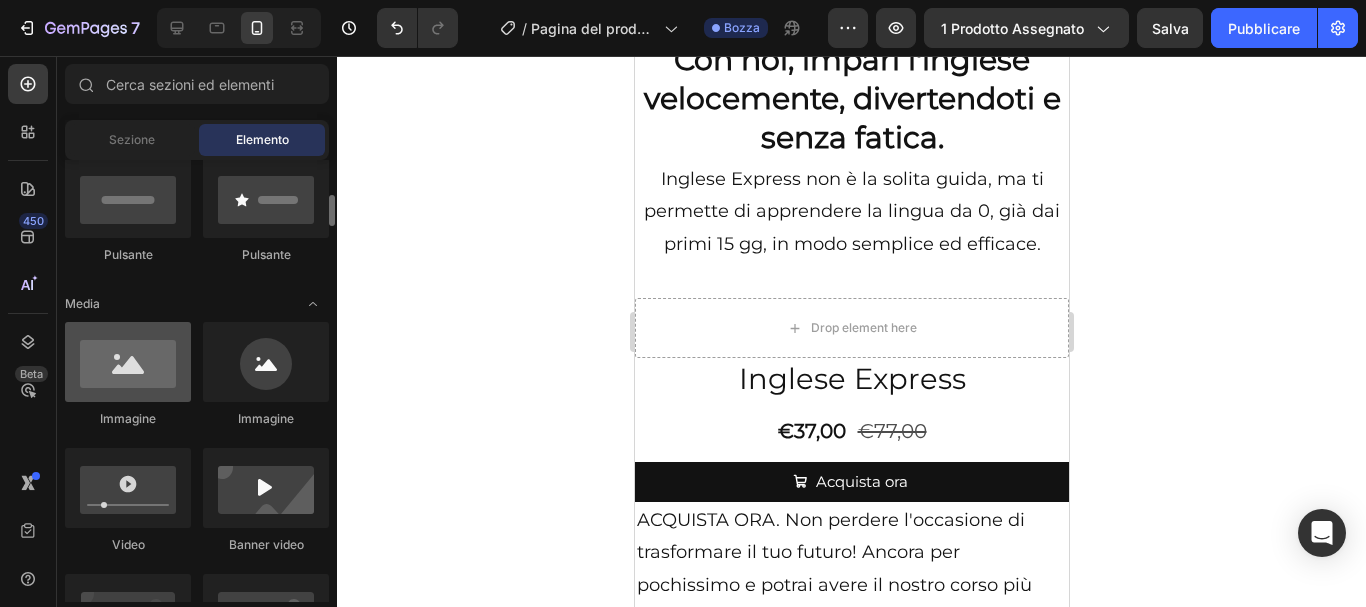 click at bounding box center (128, 362) 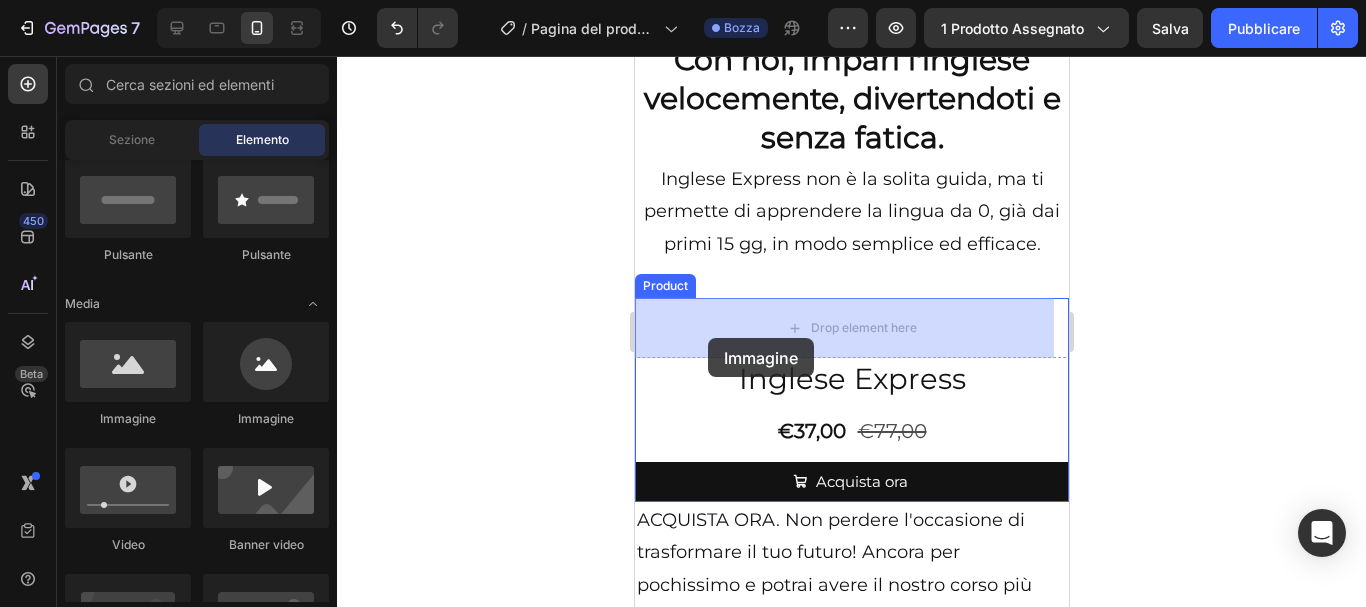 drag, startPoint x: 764, startPoint y: 422, endPoint x: 707, endPoint y: 338, distance: 101.51354 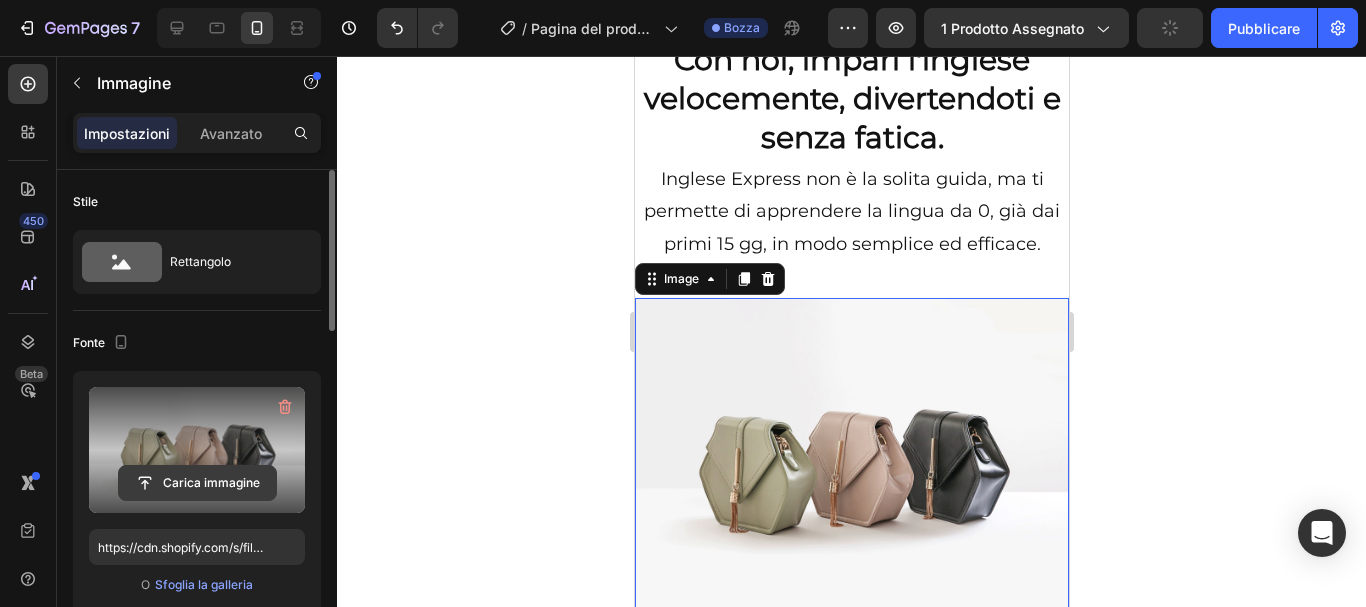 click 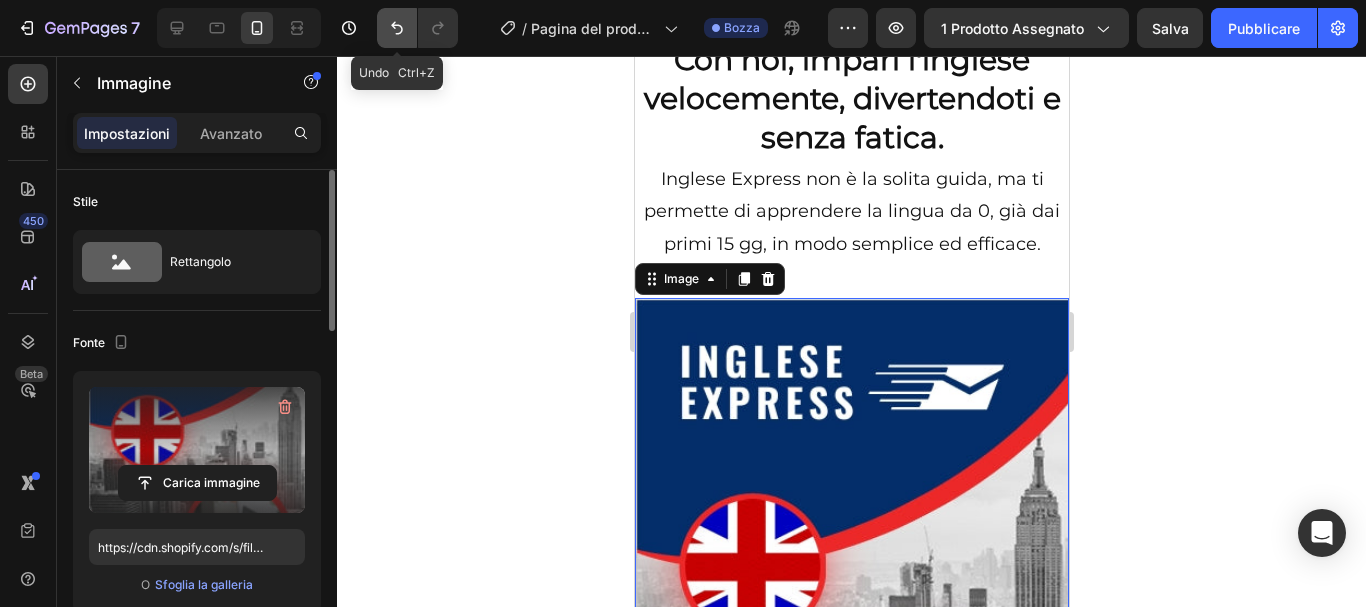 click 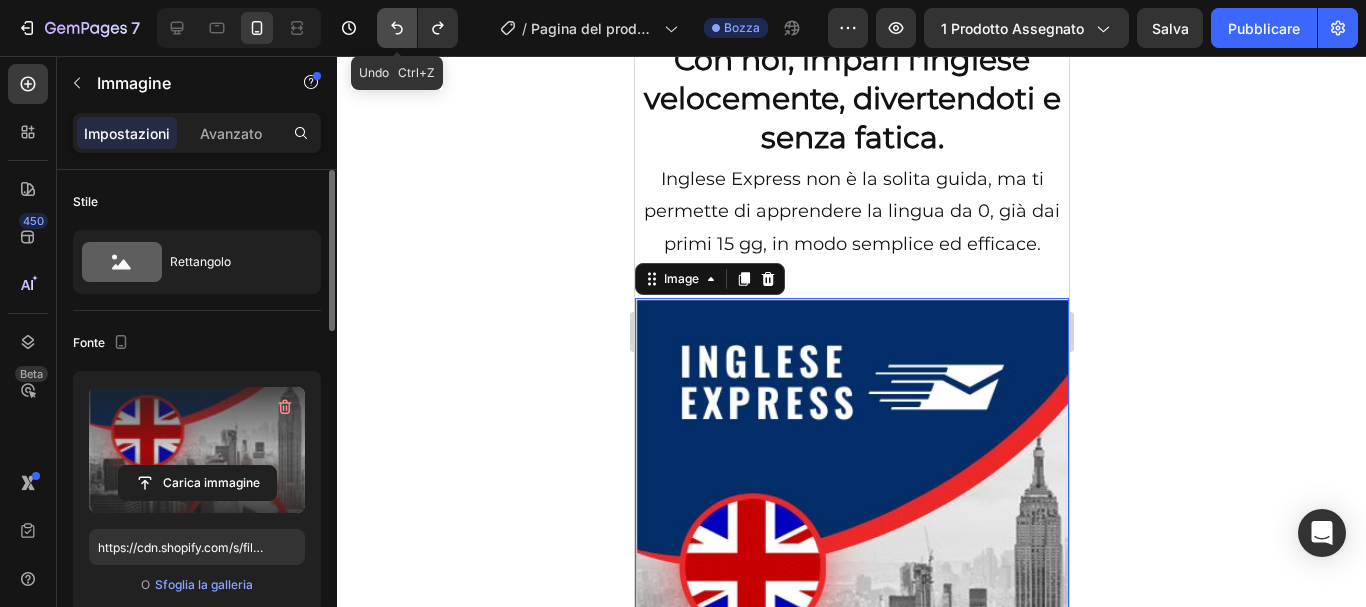 click 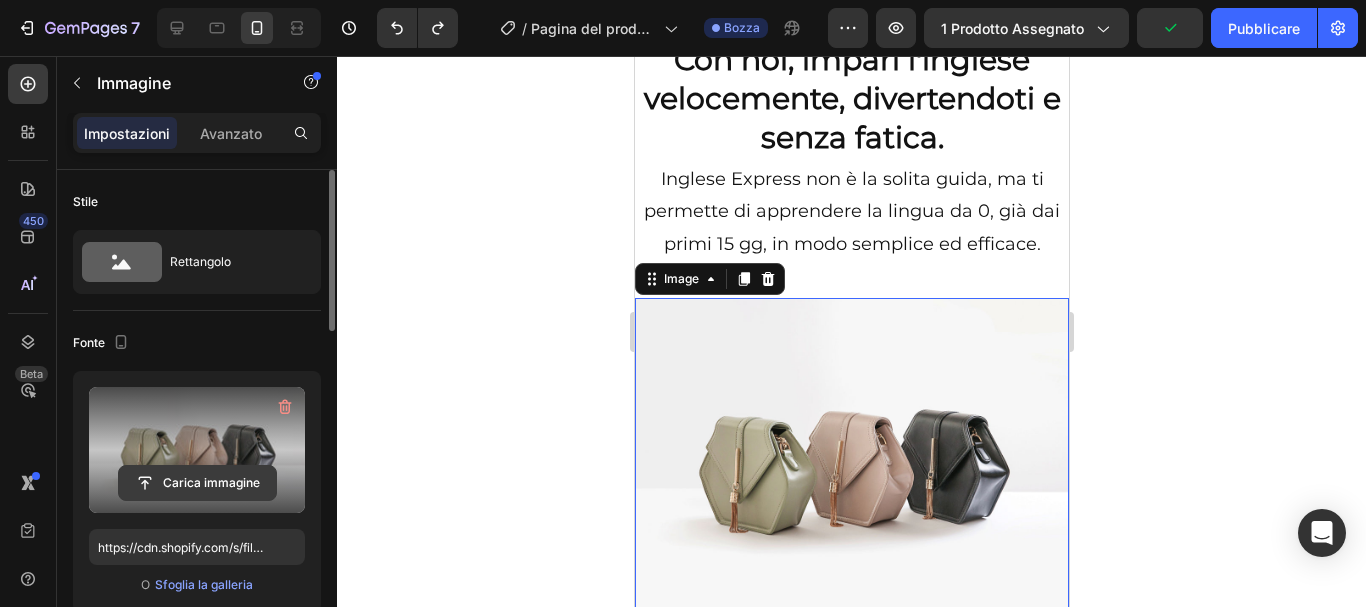 click 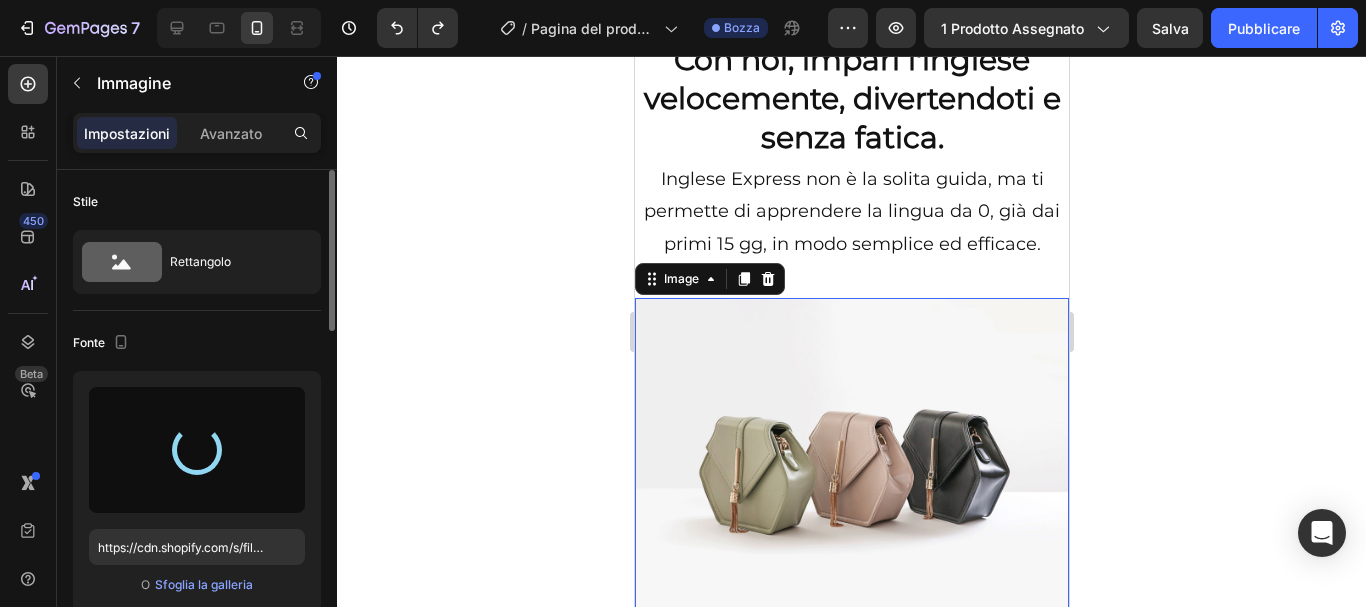 type on "https://cdn.shopify.com/s/files/1/0819/9926/6135/files/gempages_573245754198459142-7060233d-77e2-4d77-97ae-8226edd11583.gif" 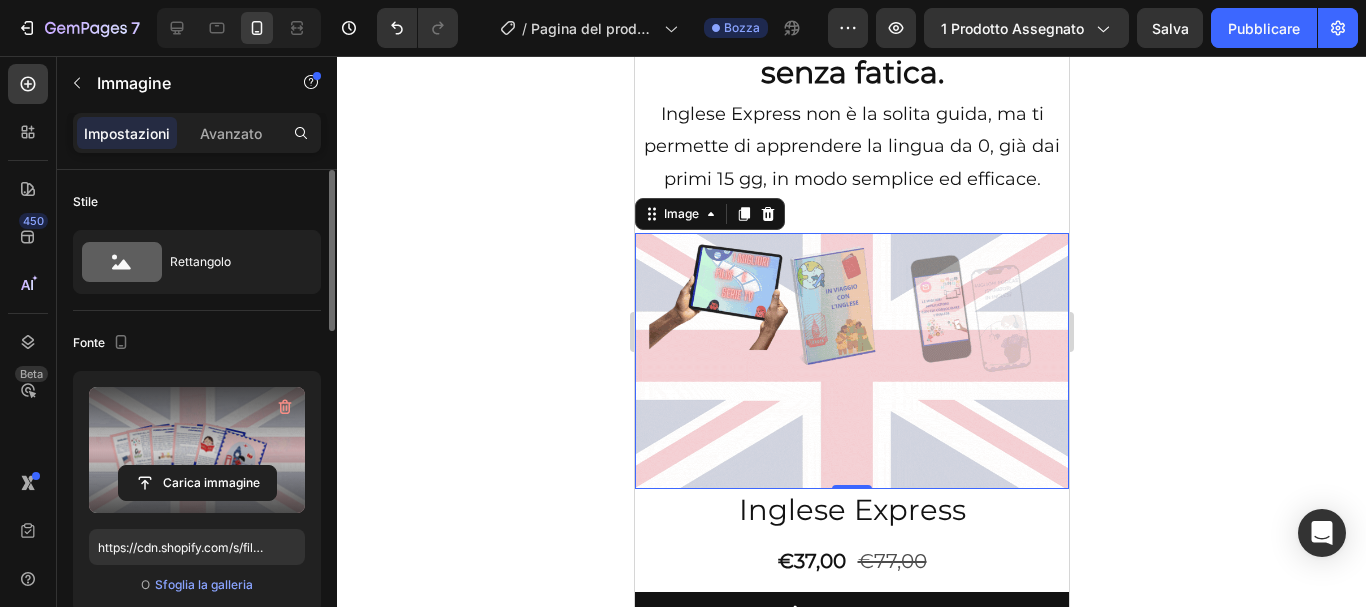 scroll, scrollTop: 200, scrollLeft: 0, axis: vertical 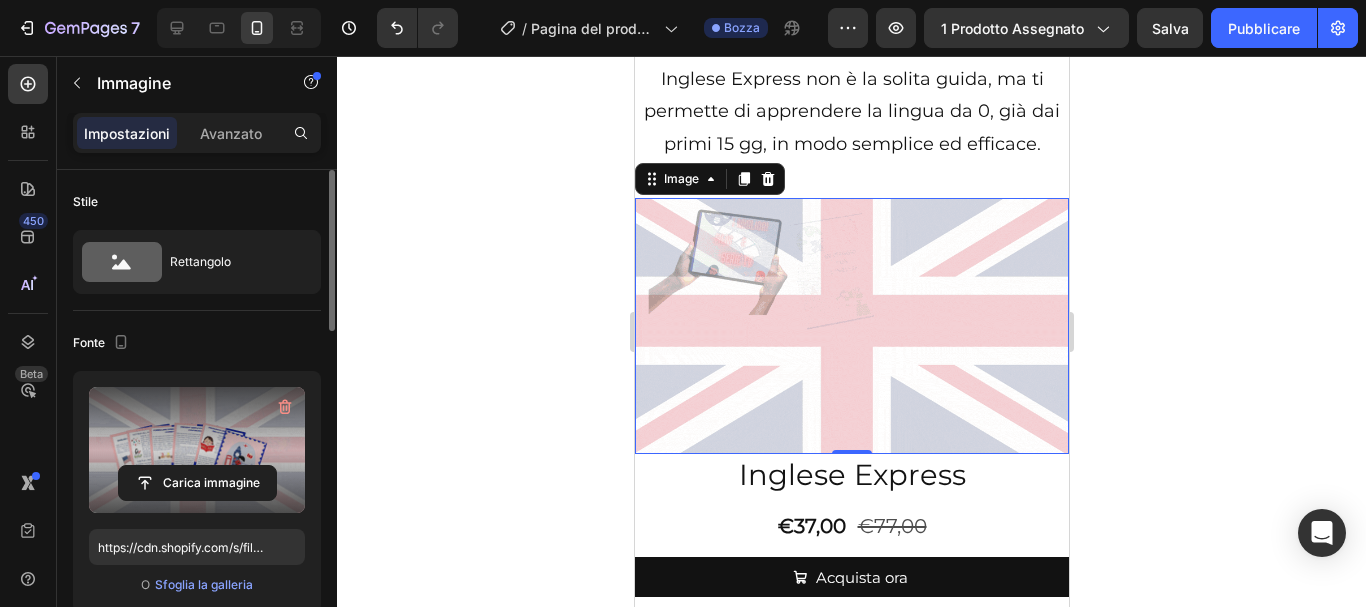 click on "Image" at bounding box center [709, 179] 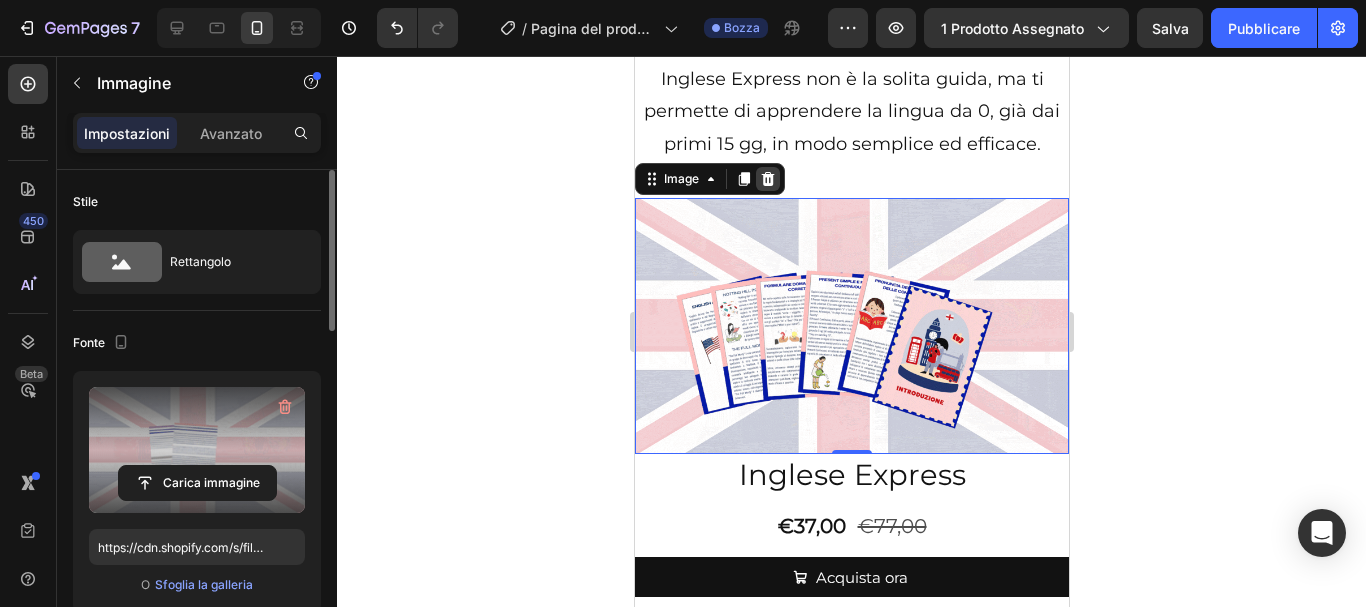 click 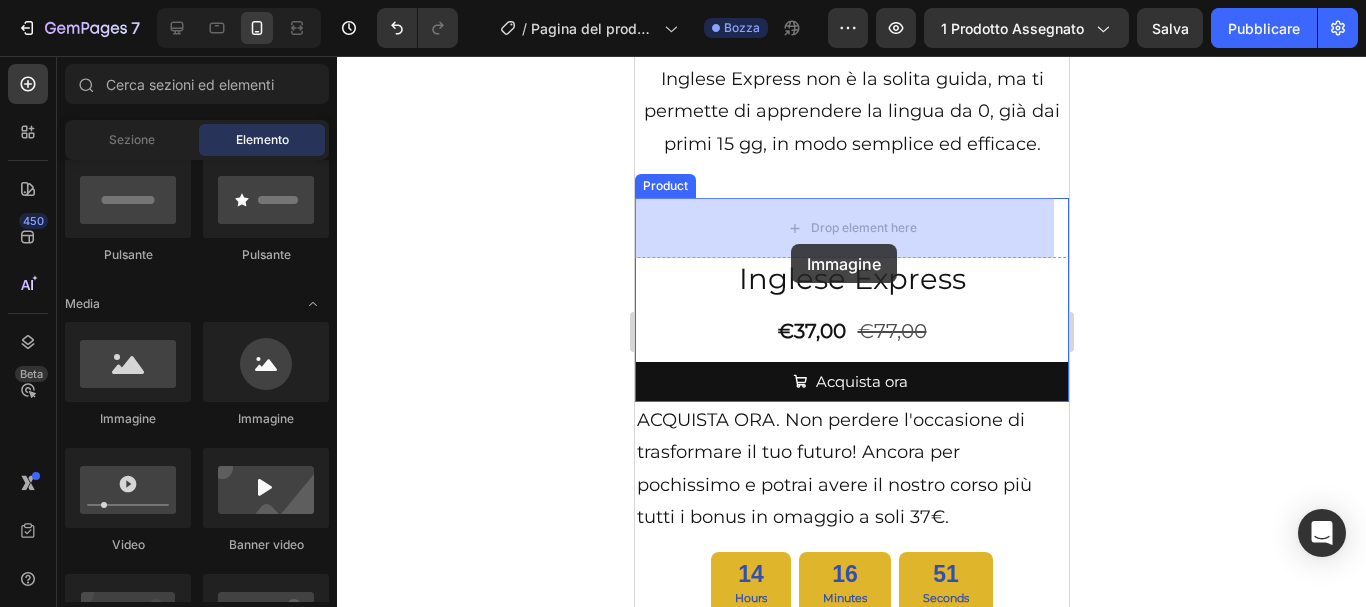 drag, startPoint x: 739, startPoint y: 421, endPoint x: 790, endPoint y: 244, distance: 184.20097 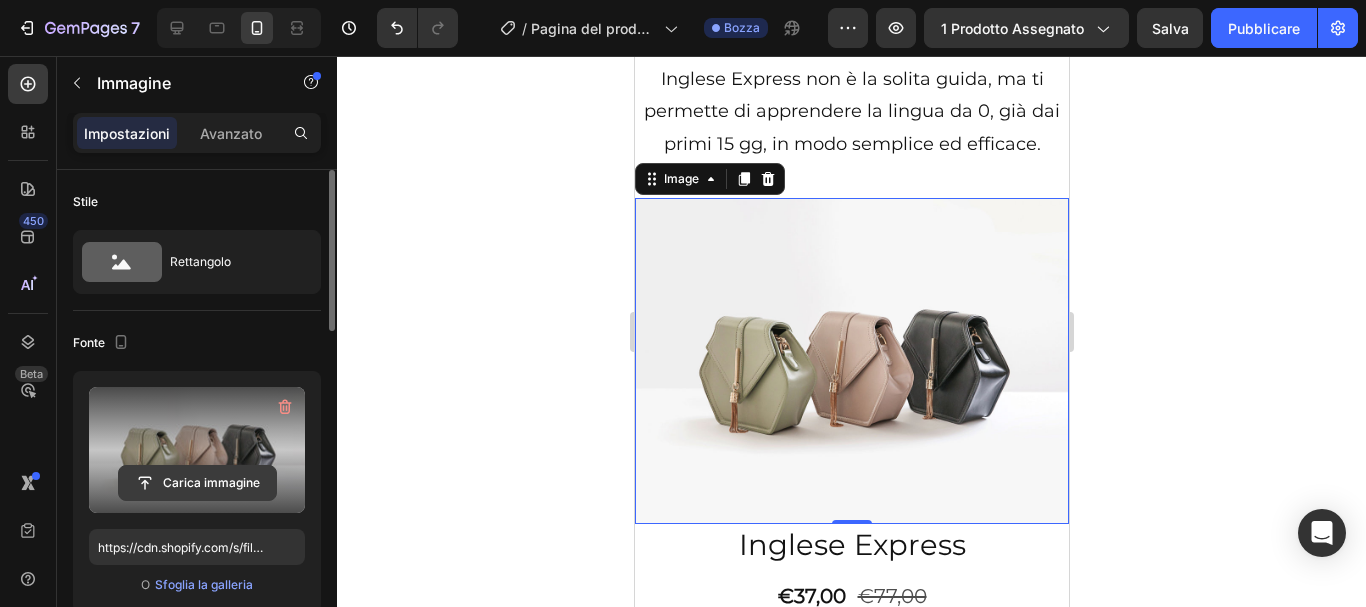 click 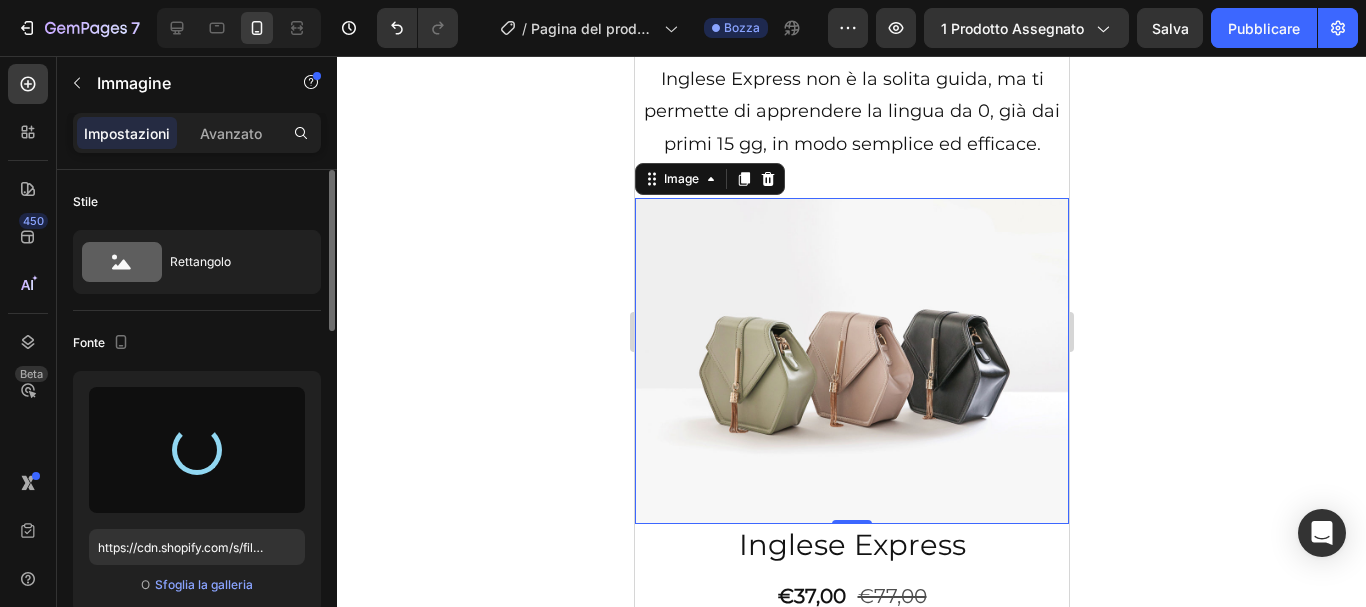 type on "https://cdn.shopify.com/s/files/1/0819/9926/6135/files/gempages_573245754198459142-fdc30605-5fe6-4394-93f6-c33b25fae919.gif" 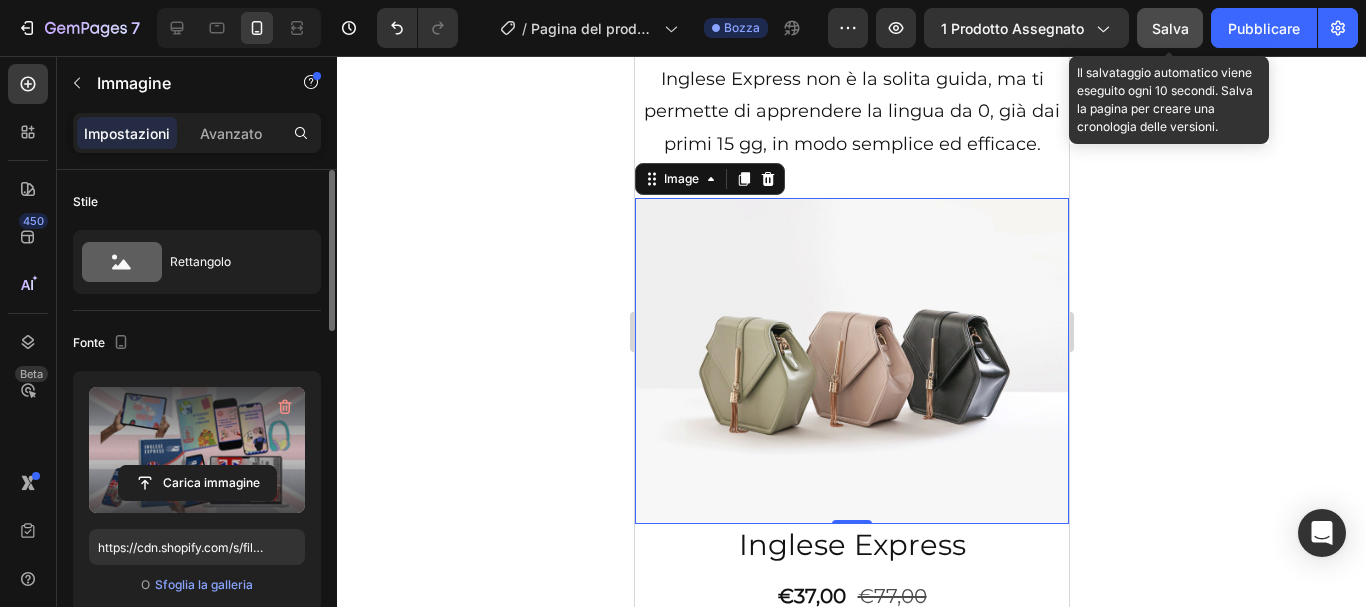click on "Salva" at bounding box center [1170, 28] 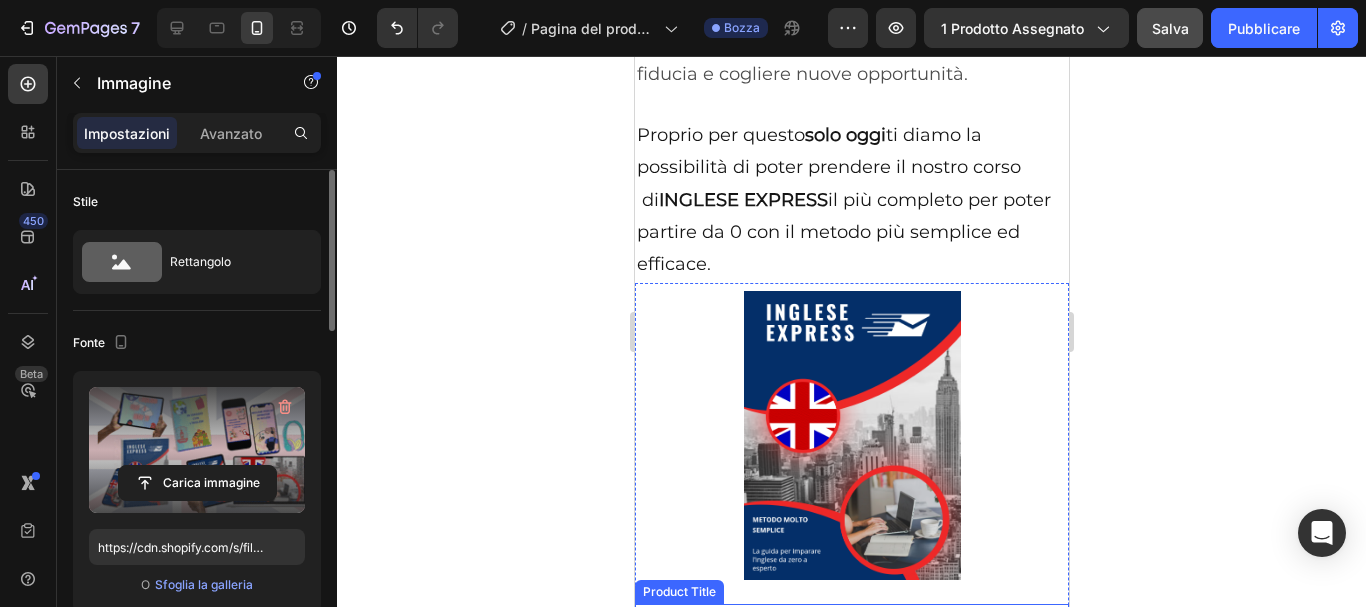 scroll, scrollTop: 2800, scrollLeft: 0, axis: vertical 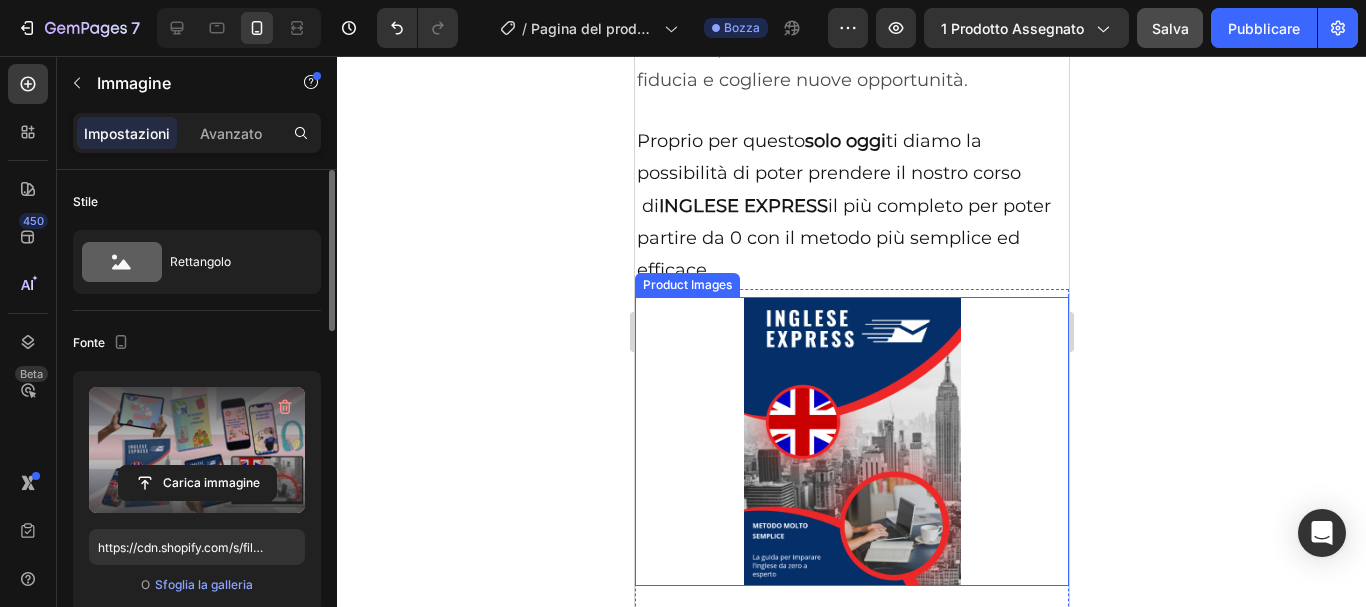 click at bounding box center (851, 441) 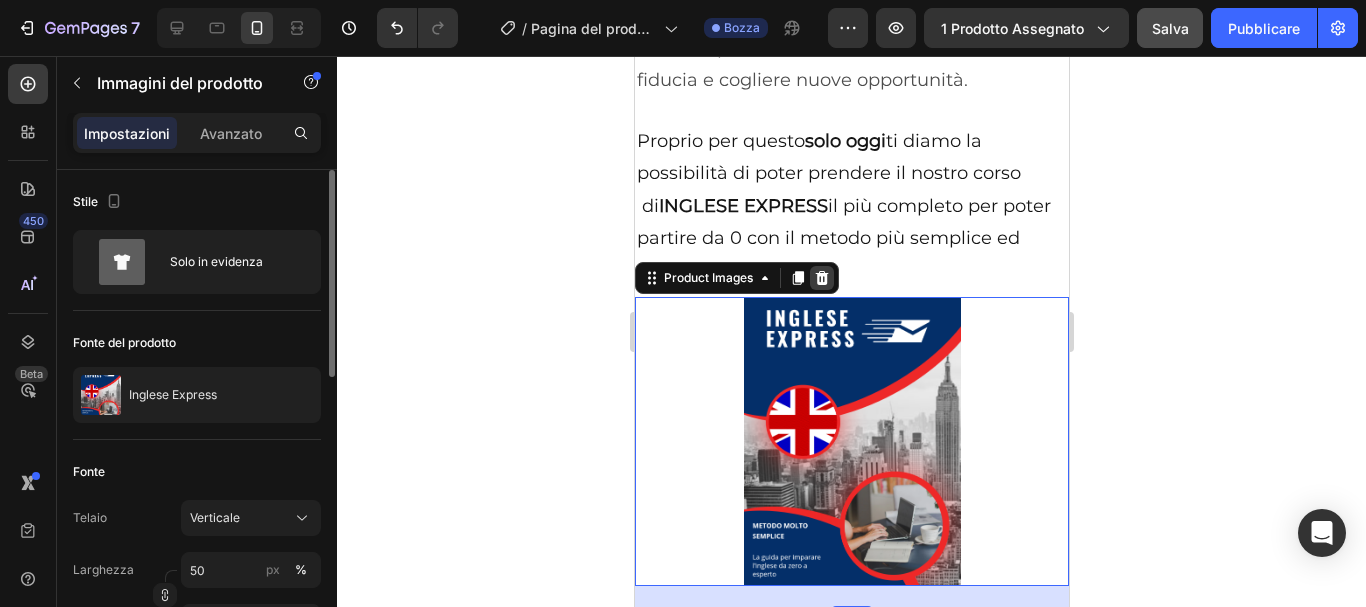 click 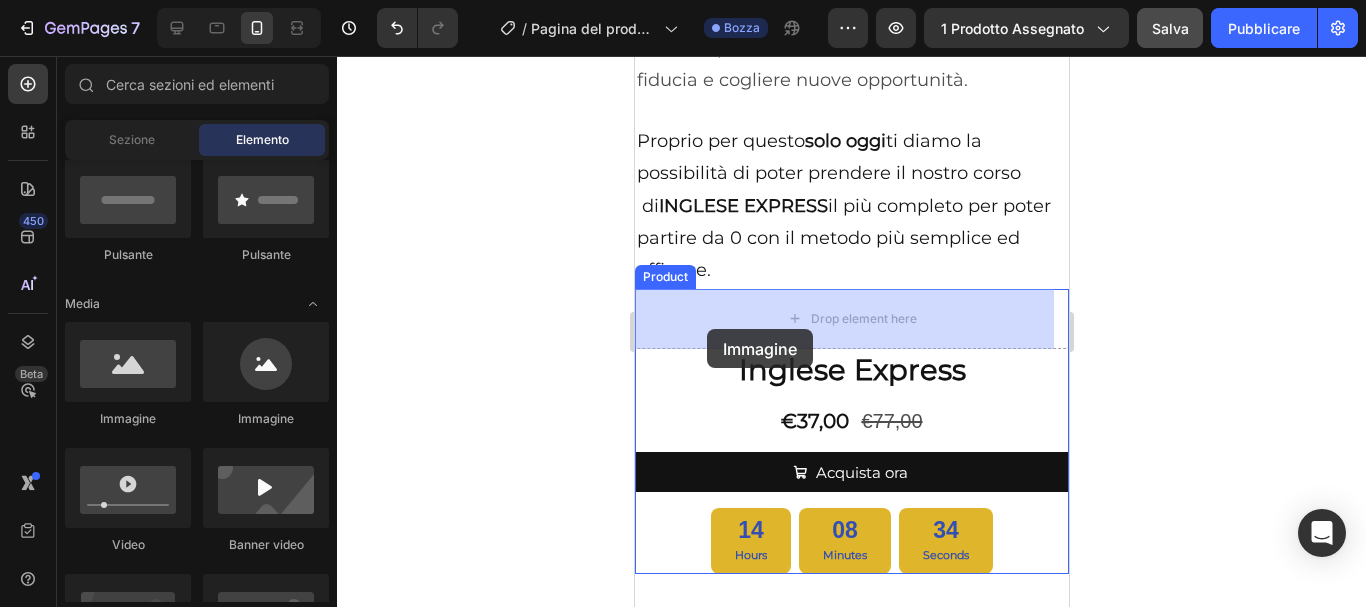 drag, startPoint x: 736, startPoint y: 427, endPoint x: 706, endPoint y: 329, distance: 102.48902 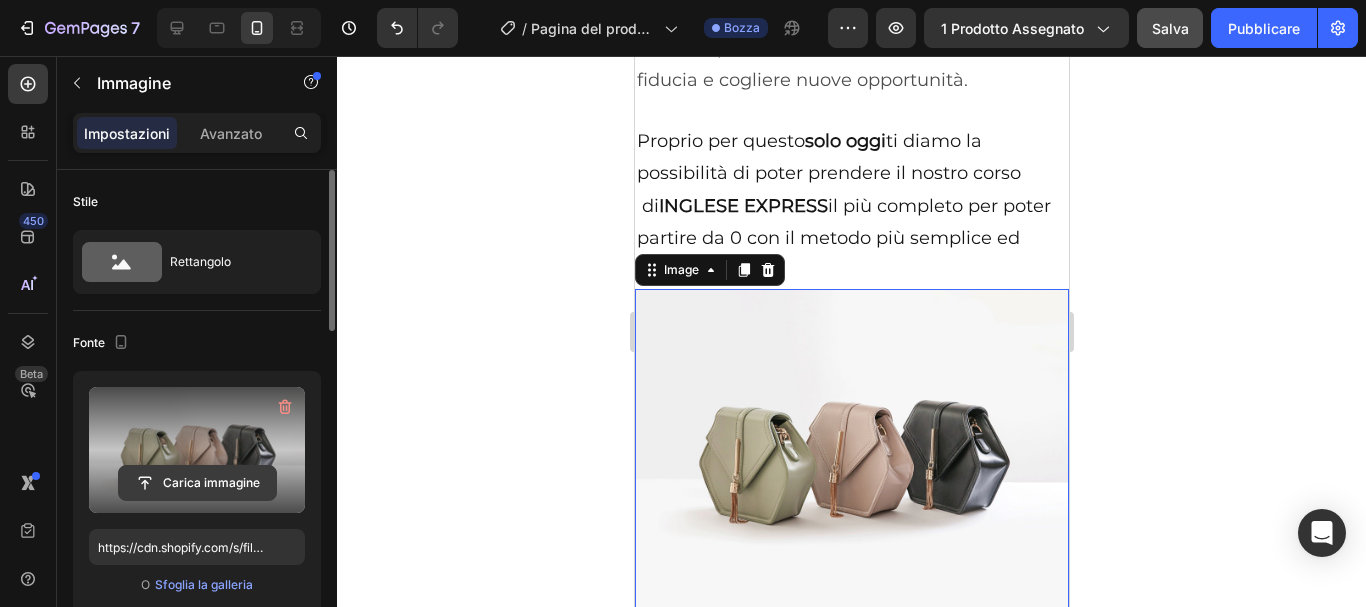 click 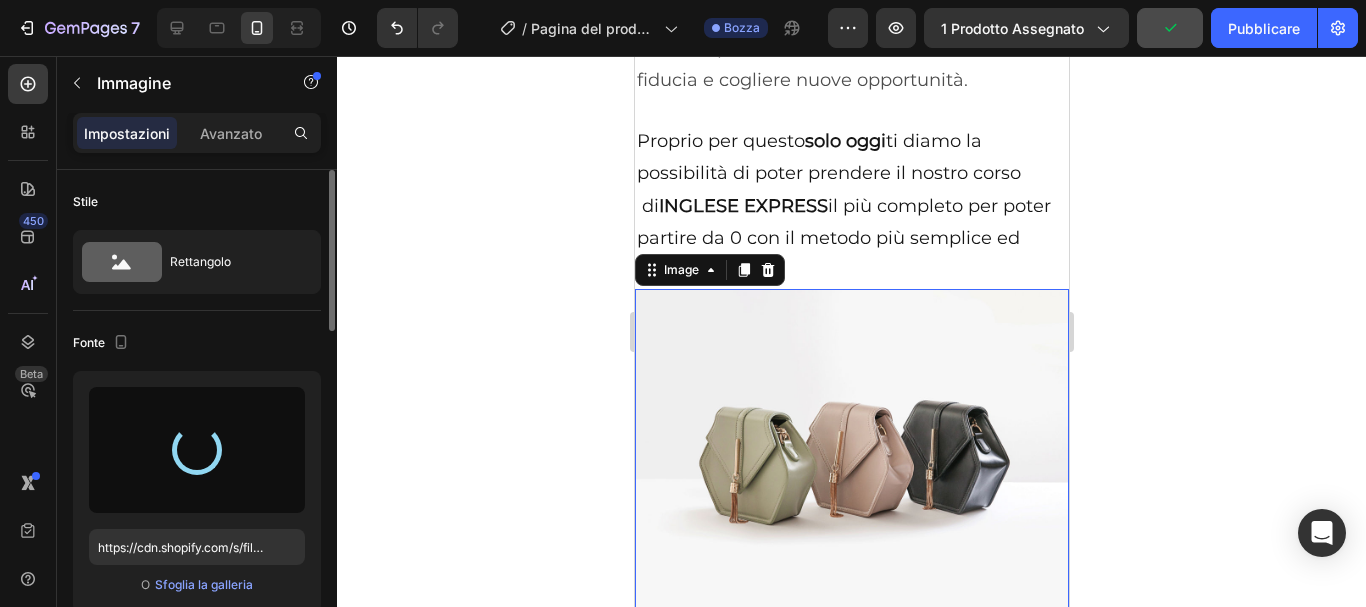 type on "https://cdn.shopify.com/s/files/1/0819/9926/6135/files/gempages_573245754198459142-fdc30605-5fe6-4394-93f6-c33b25fae919.gif" 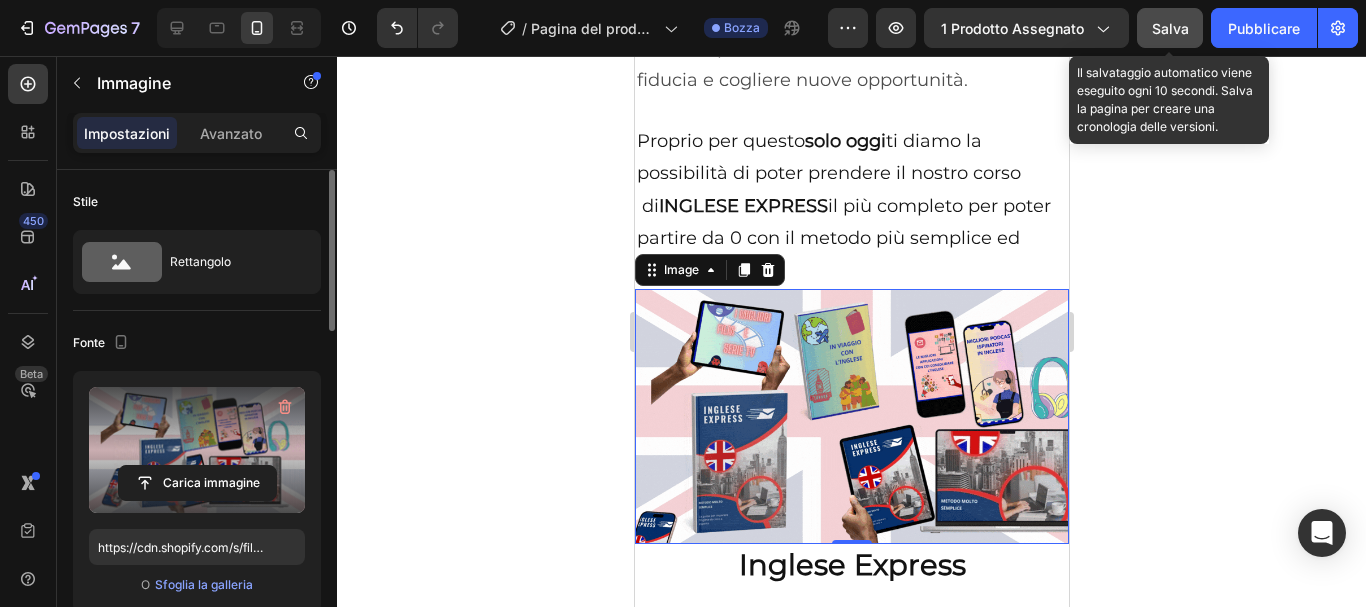 click on "Salva" 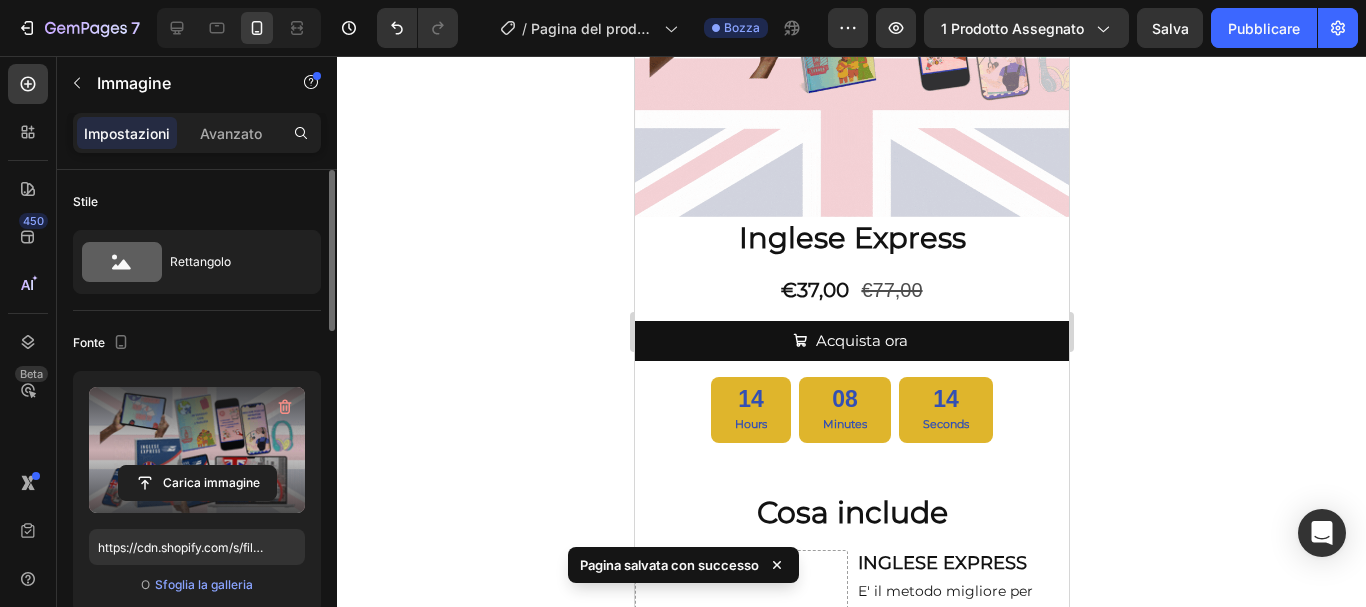 scroll, scrollTop: 3527, scrollLeft: 0, axis: vertical 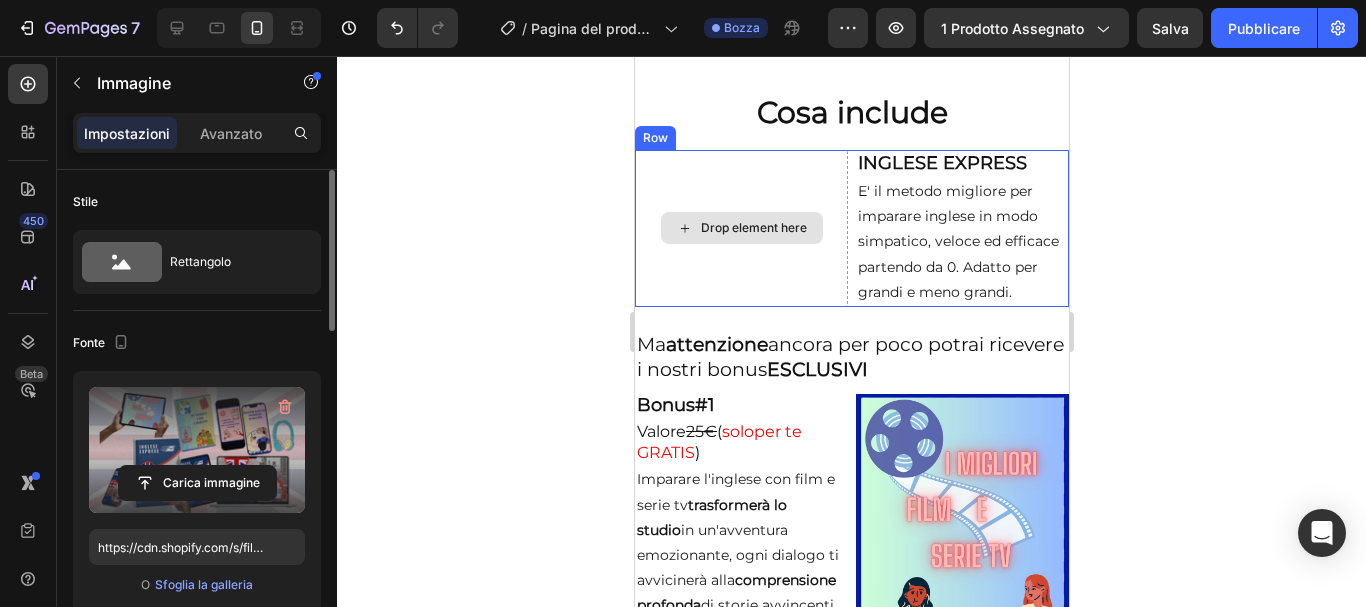 click on "Drop element here" at bounding box center [753, 228] 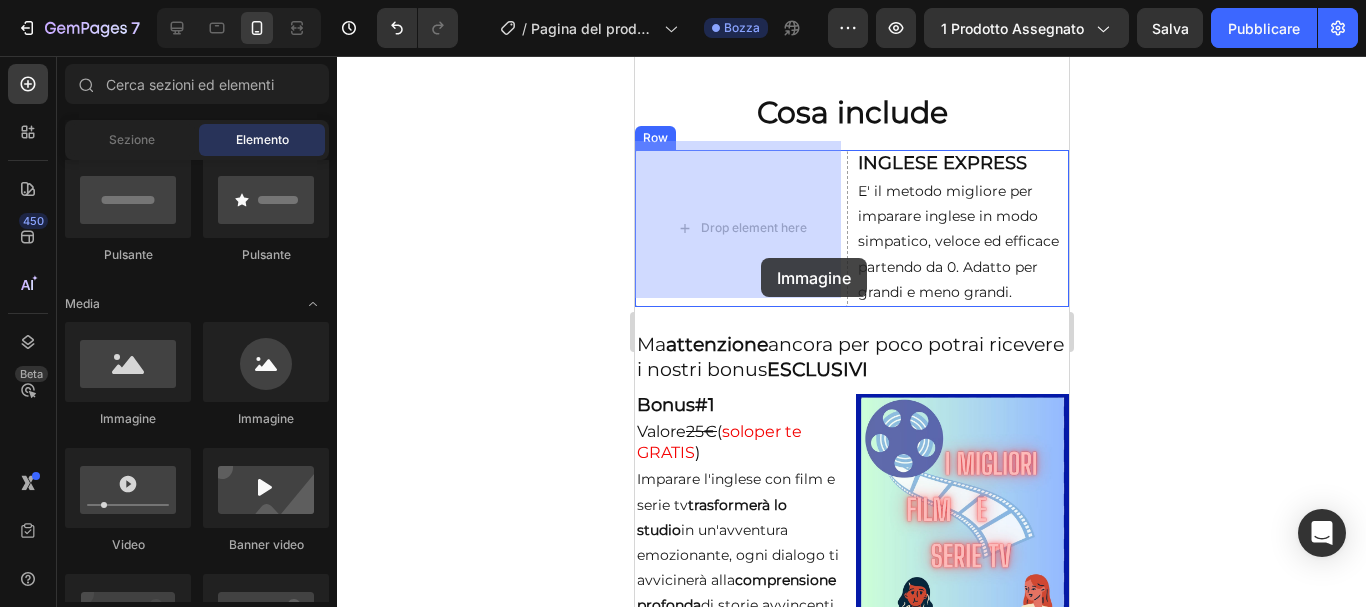 drag, startPoint x: 780, startPoint y: 421, endPoint x: 760, endPoint y: 258, distance: 164.22241 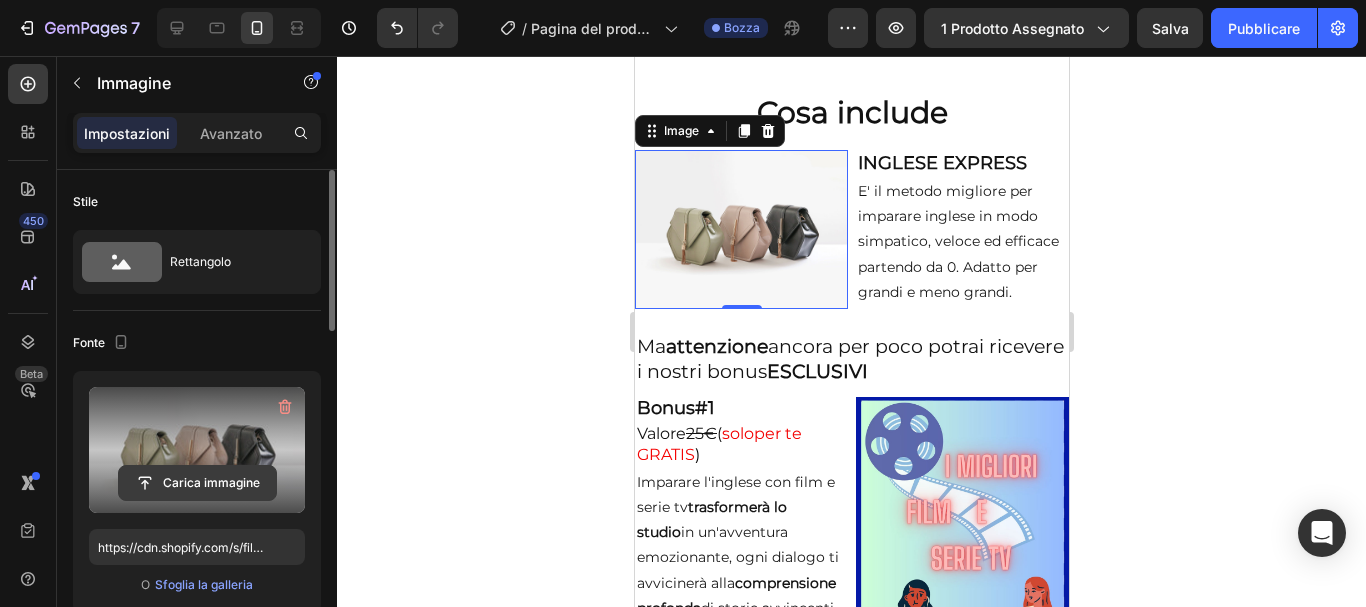 click 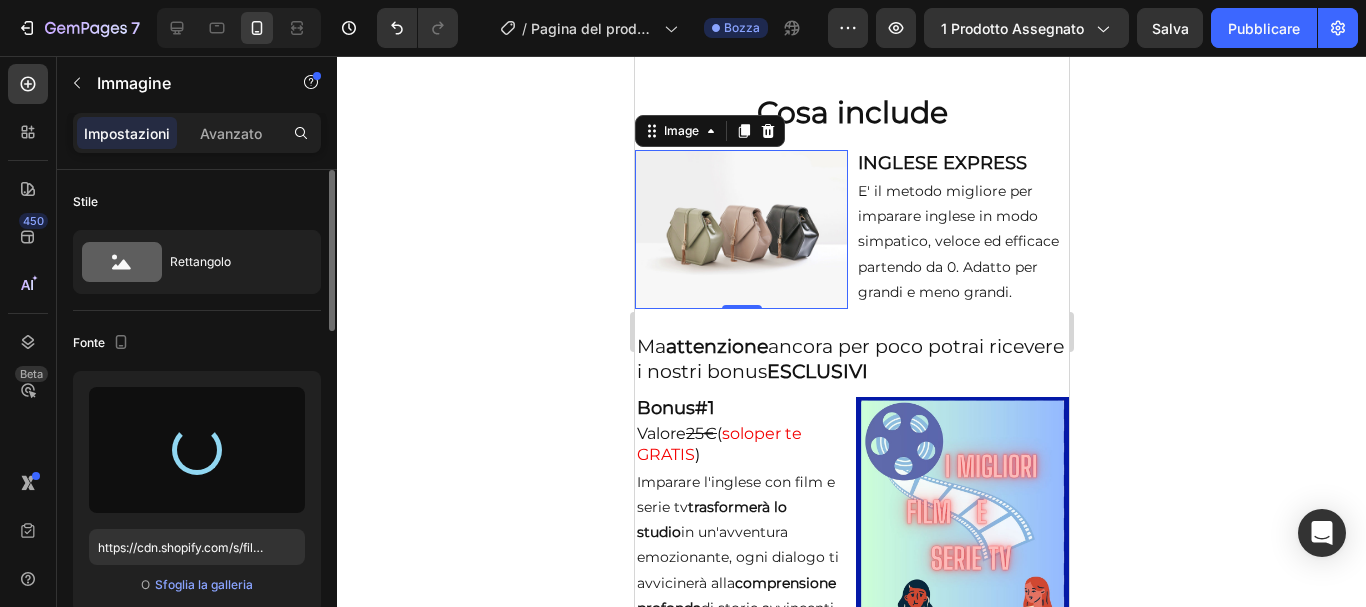 type on "https://cdn.shopify.com/s/files/1/0819/9926/6135/files/gempages_573245754198459142-8c9fb134-d752-4509-8b58-7d5a37d6a83f.png" 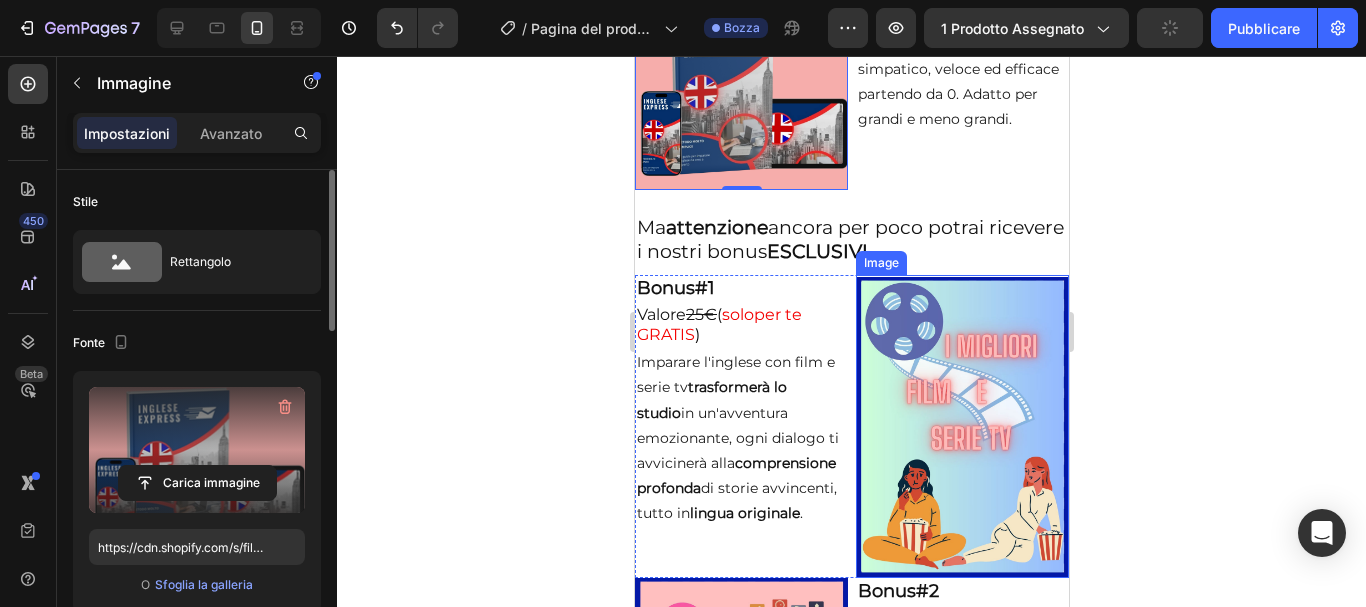 scroll, scrollTop: 3727, scrollLeft: 0, axis: vertical 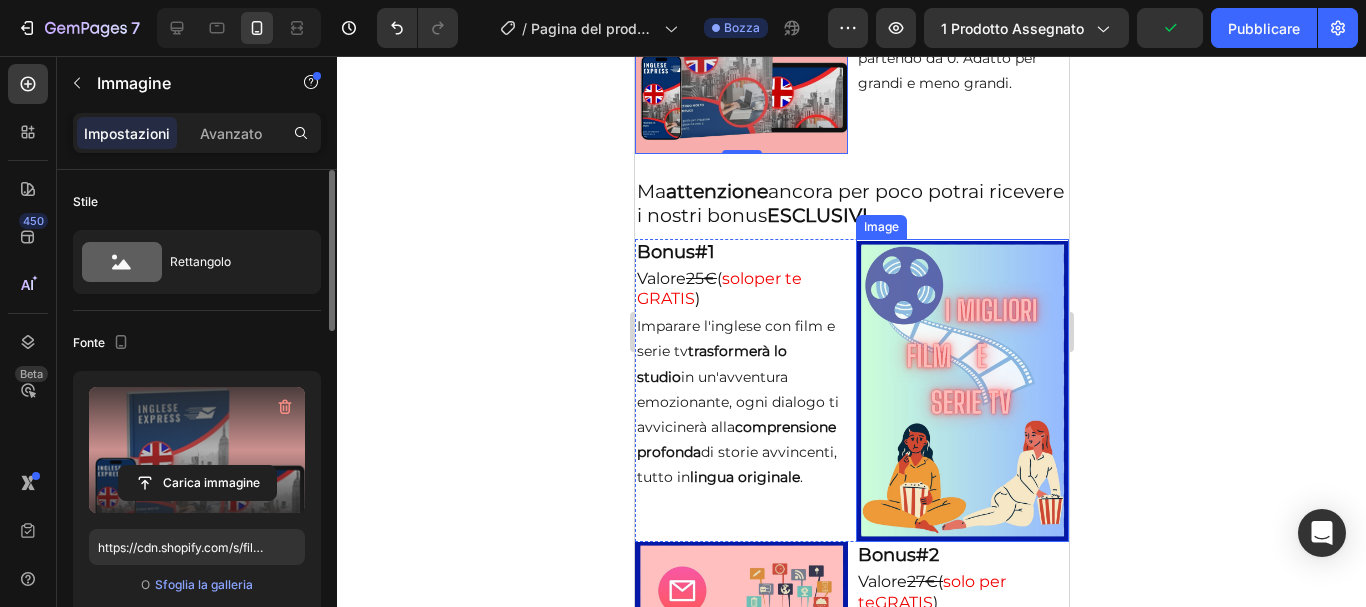 click at bounding box center [961, 391] 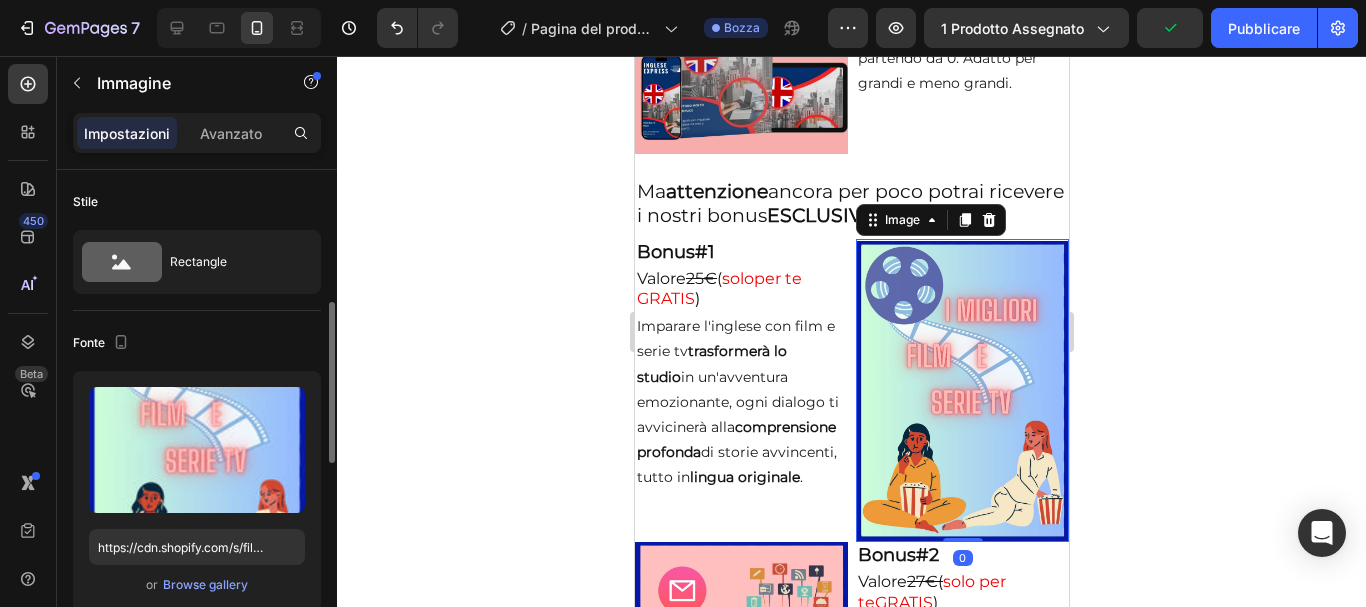 scroll, scrollTop: 100, scrollLeft: 0, axis: vertical 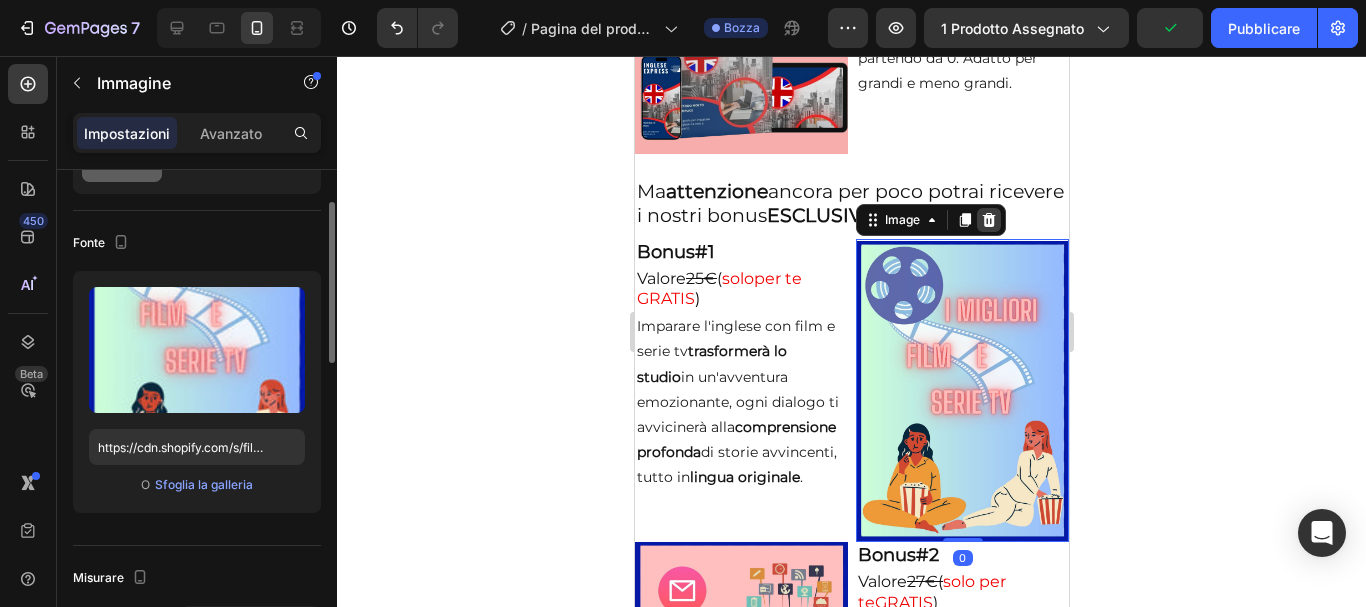 click 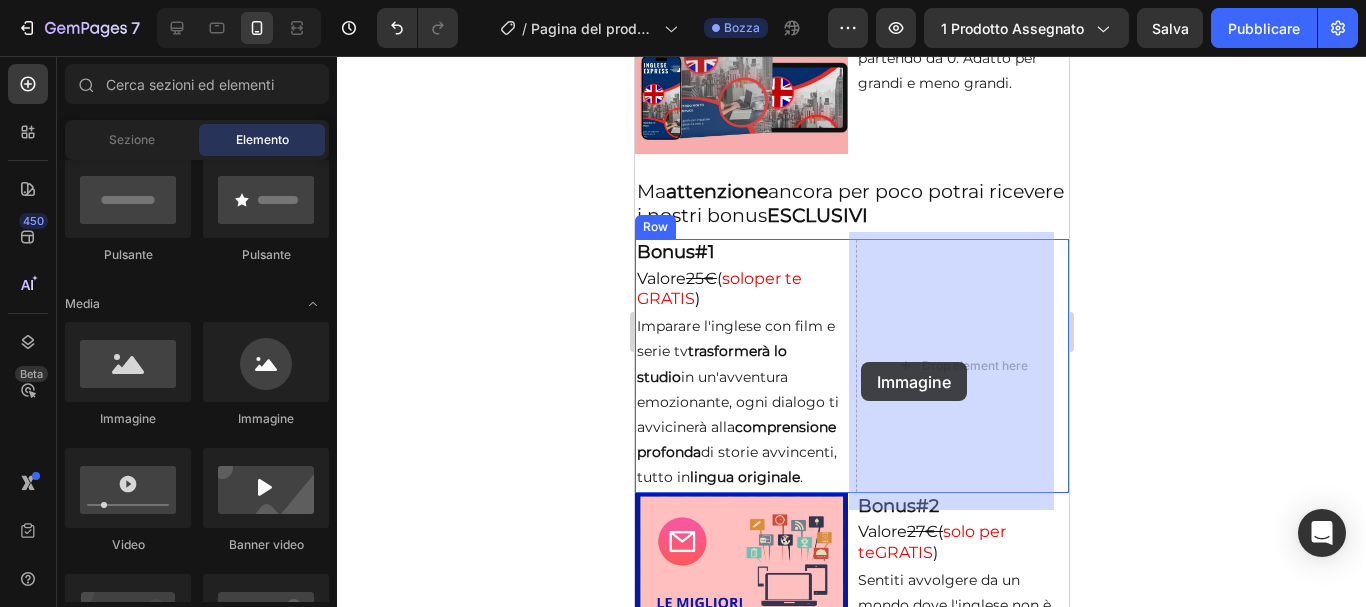 drag, startPoint x: 769, startPoint y: 427, endPoint x: 860, endPoint y: 362, distance: 111.83023 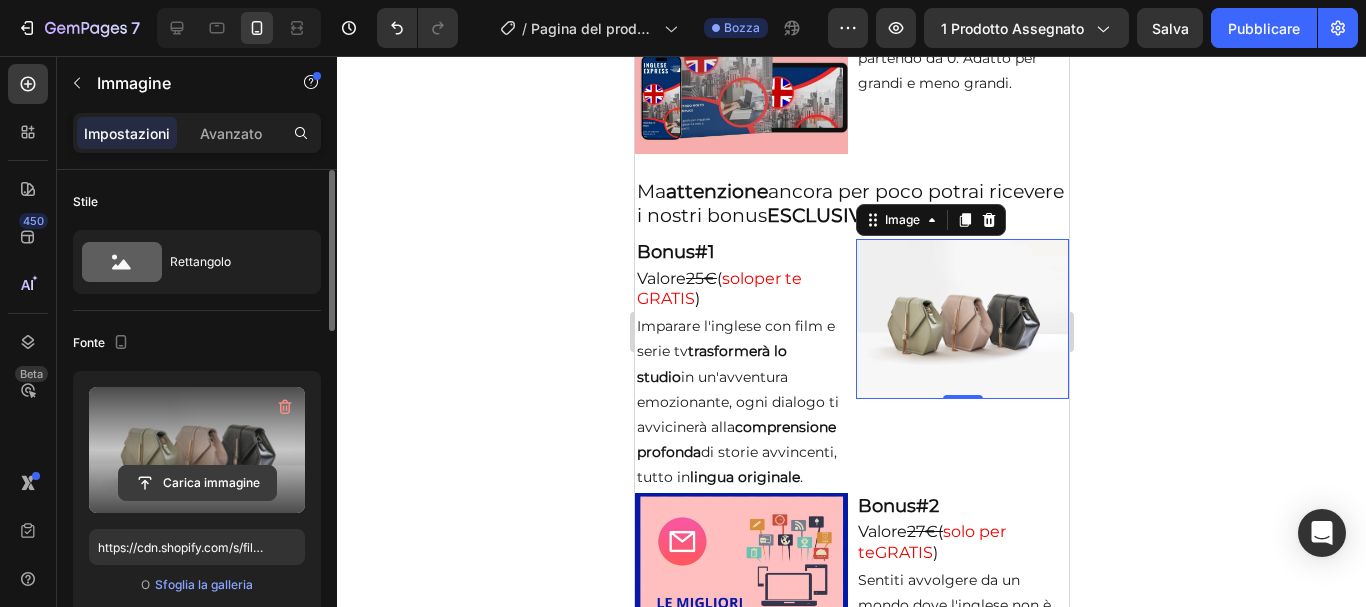 click 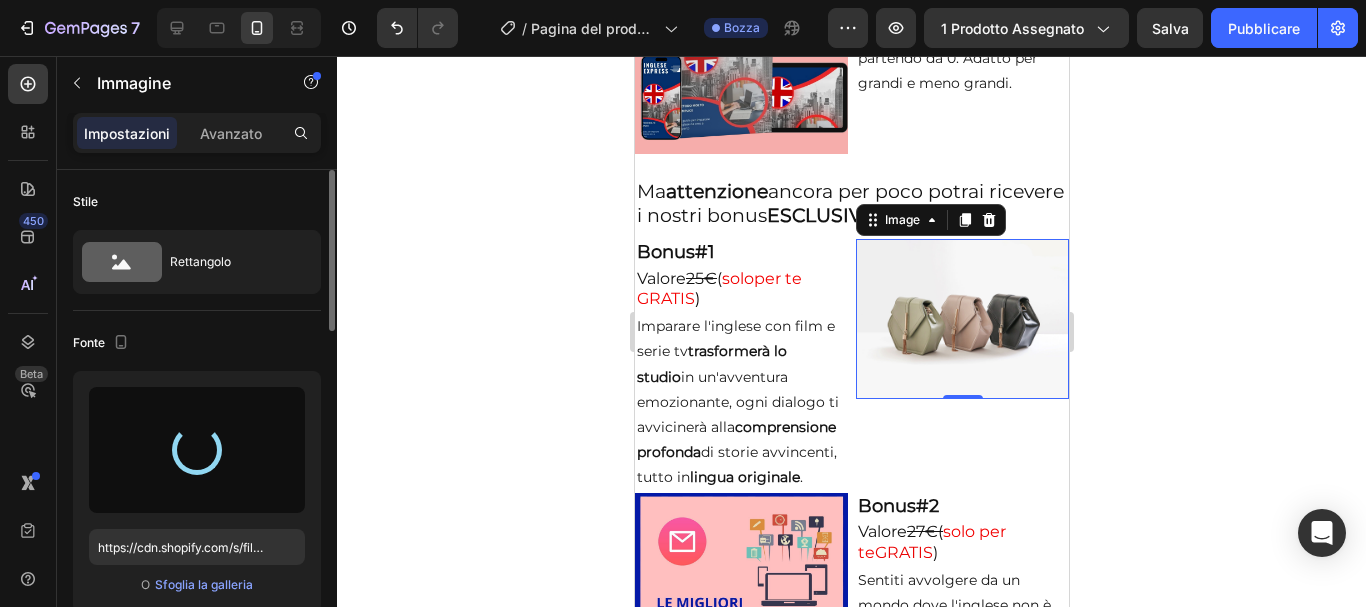 type on "https://cdn.shopify.com/s/files/1/0819/9926/6135/files/gempages_573245754198459142-7a3d3396-22bb-4485-8bff-f8623df1dcc9.png" 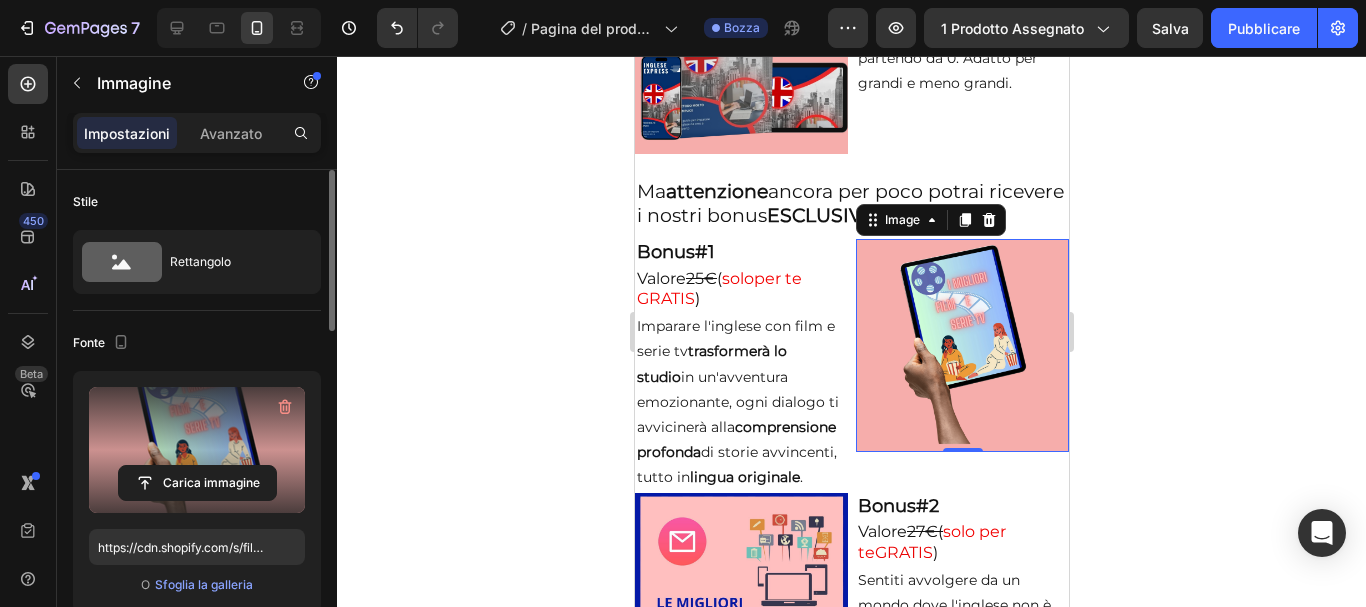 click 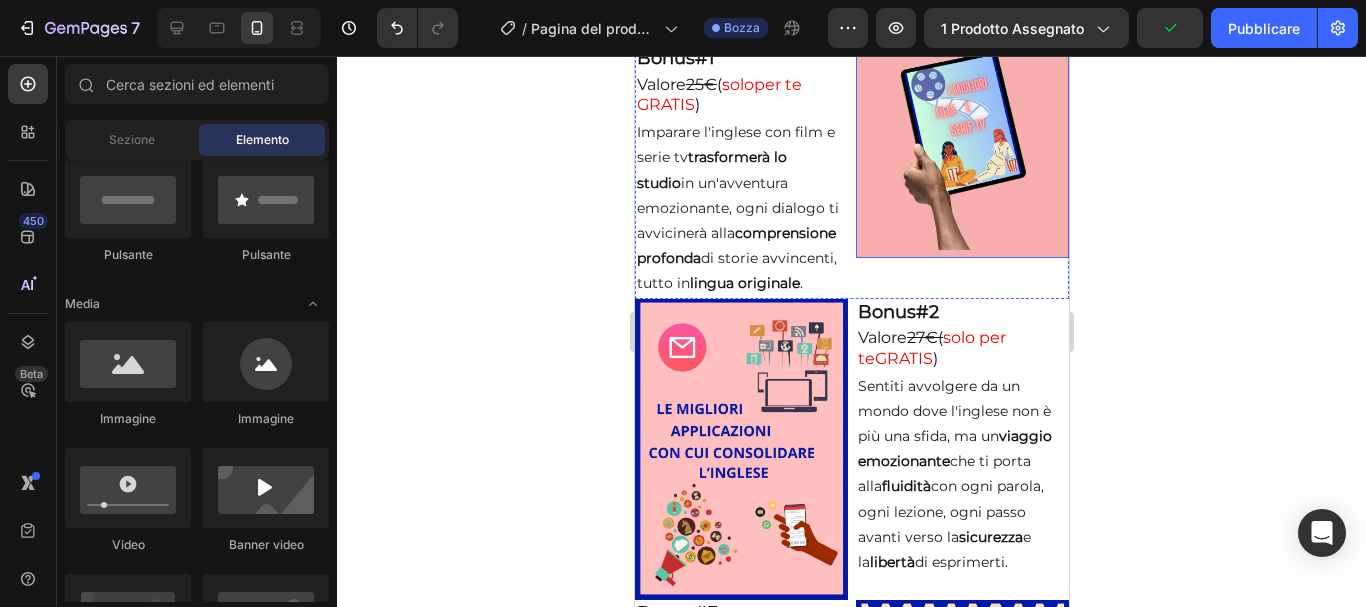 scroll, scrollTop: 3927, scrollLeft: 0, axis: vertical 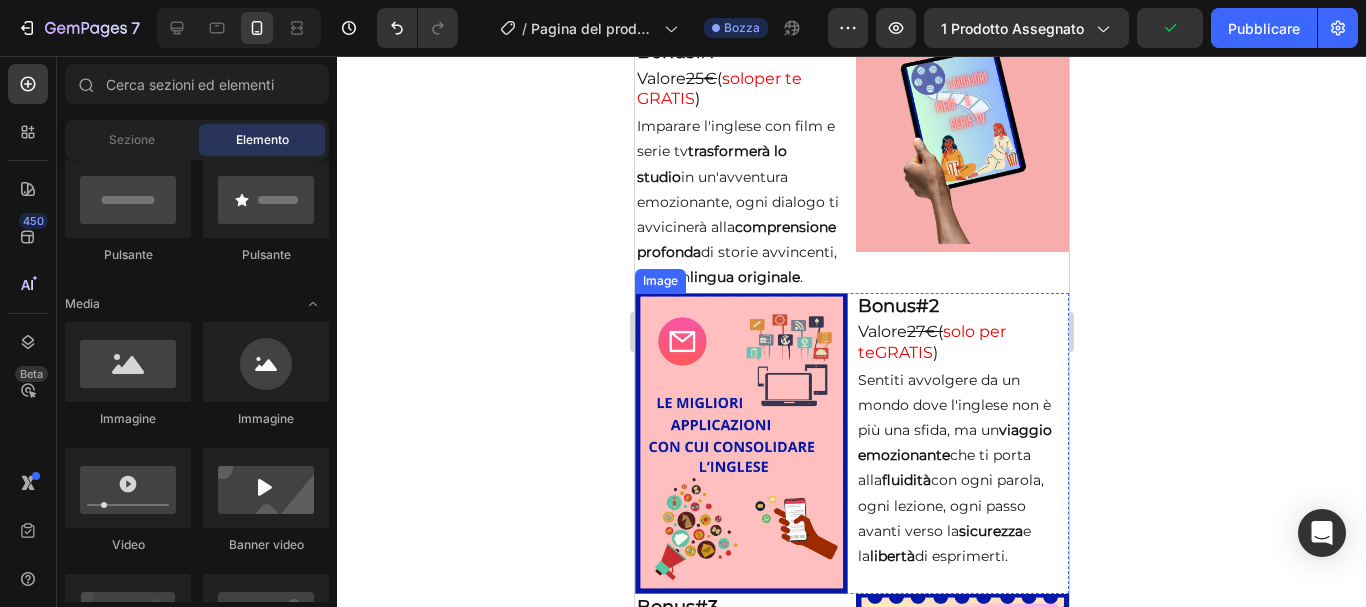 click at bounding box center [740, 443] 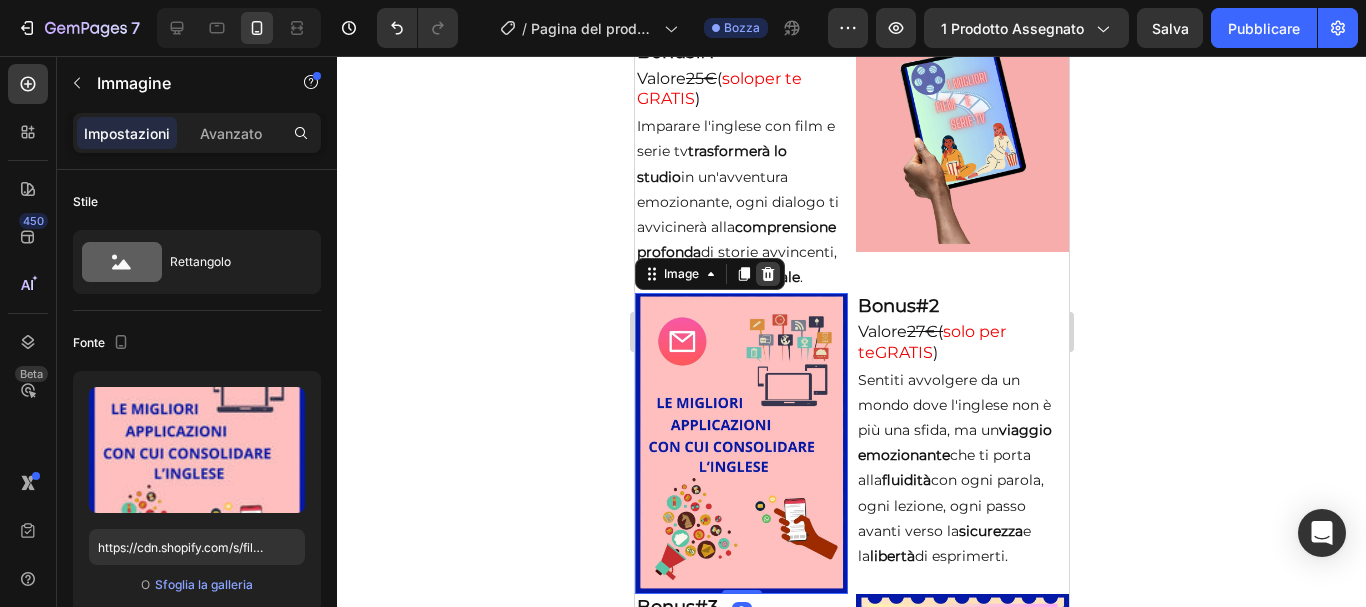 click 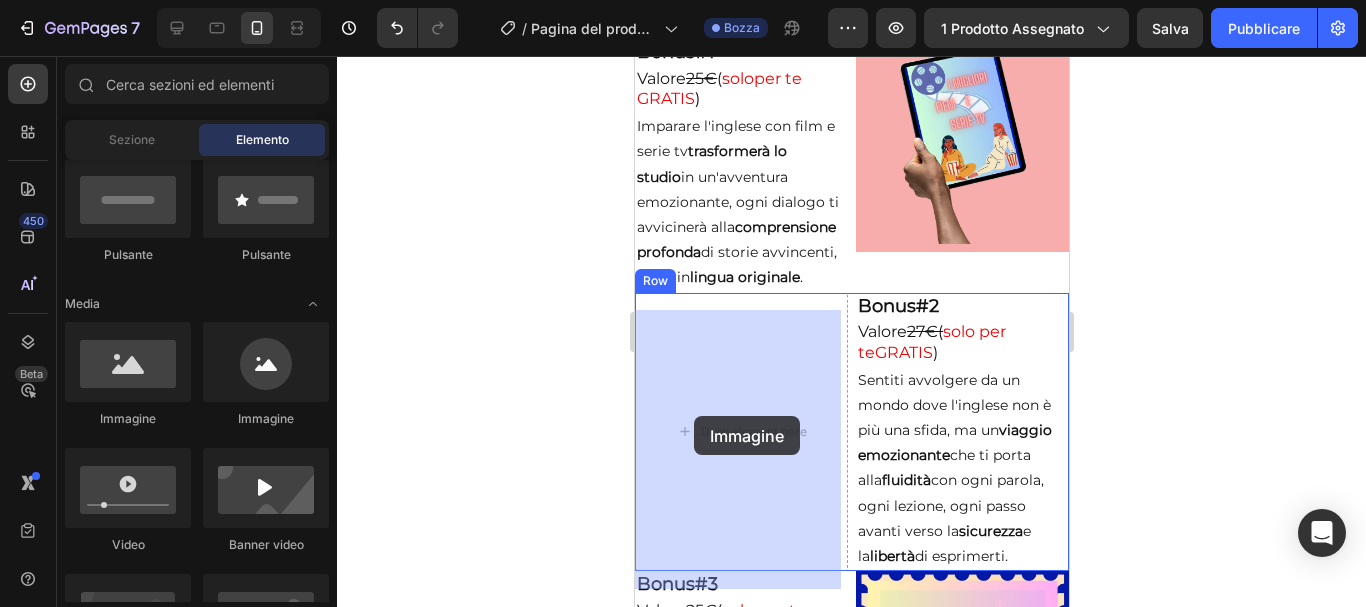 drag, startPoint x: 723, startPoint y: 421, endPoint x: 693, endPoint y: 416, distance: 30.413813 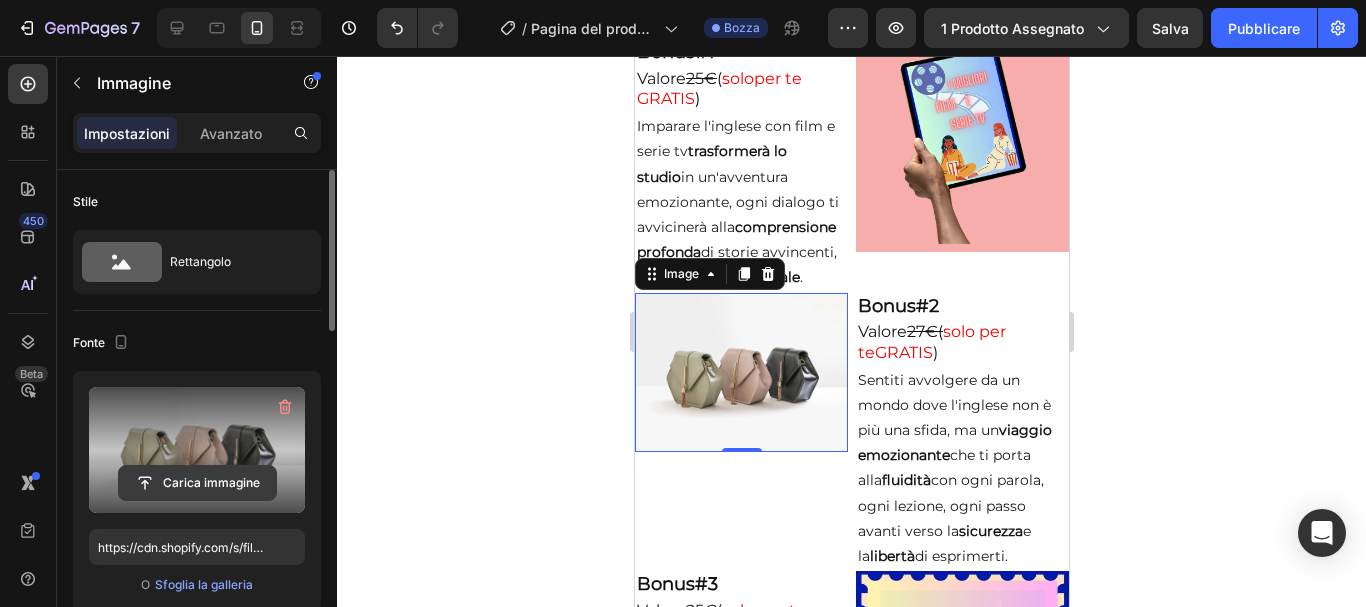 click 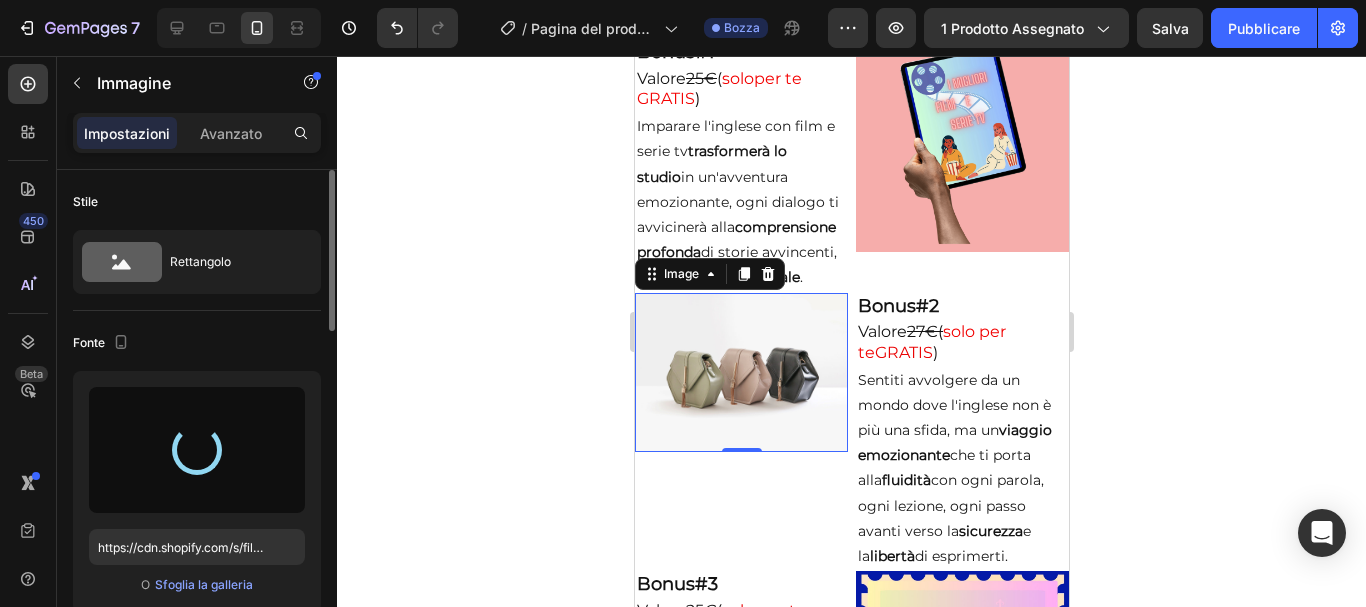 type on "https://cdn.shopify.com/s/files/1/0819/9926/6135/files/gempages_573245754198459142-f770a037-e5de-4a83-a144-9bf8242bd182.png" 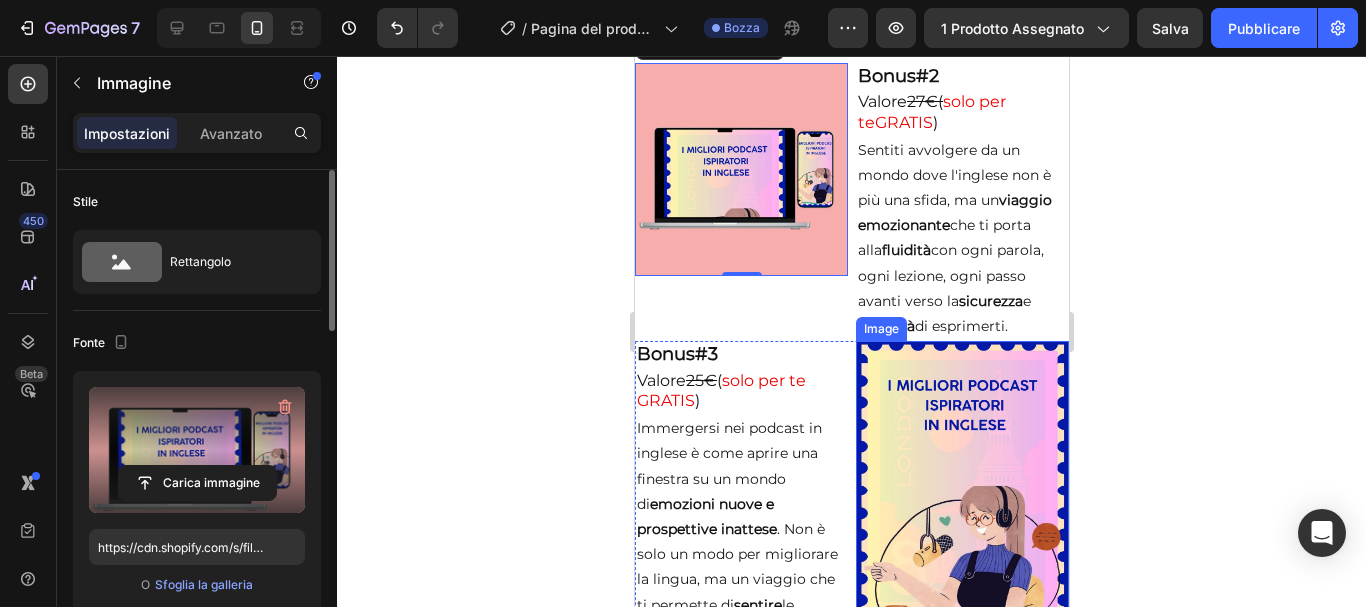 scroll, scrollTop: 4127, scrollLeft: 0, axis: vertical 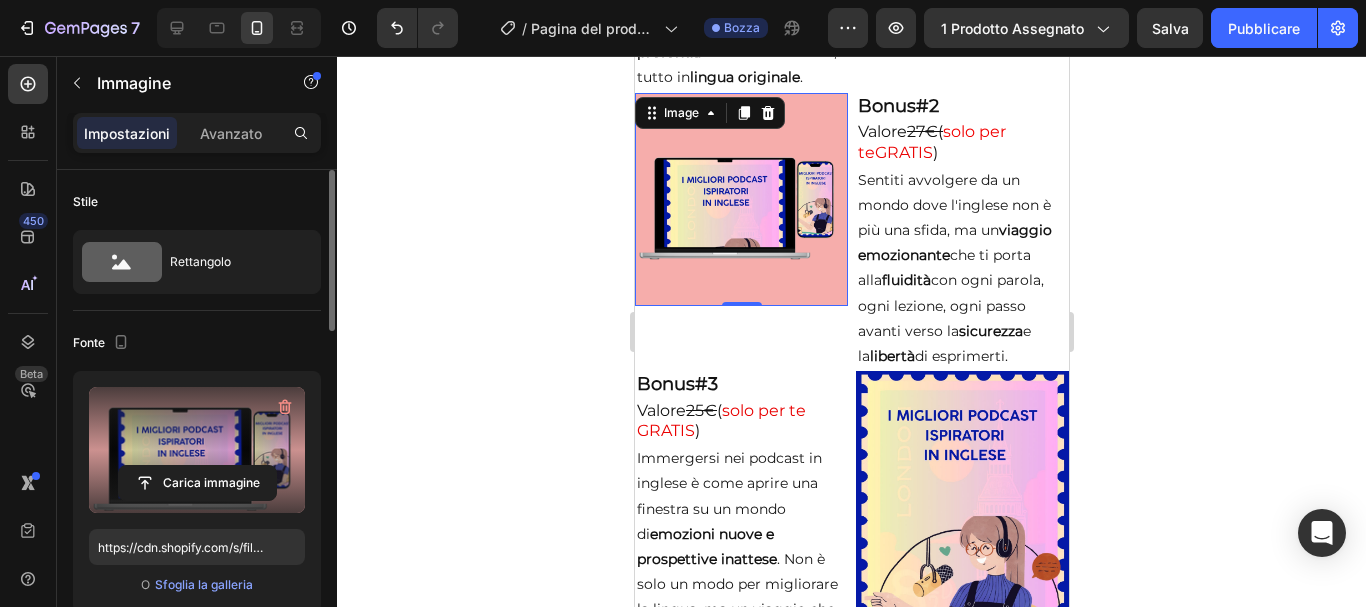 click at bounding box center [740, 199] 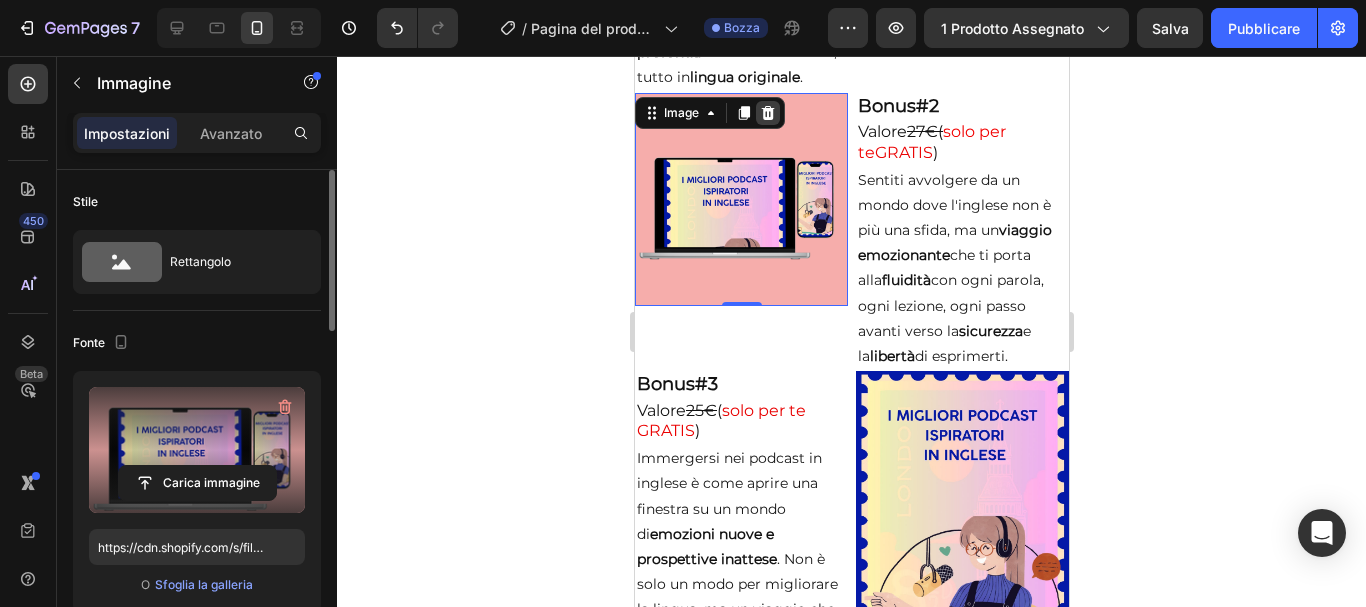 click 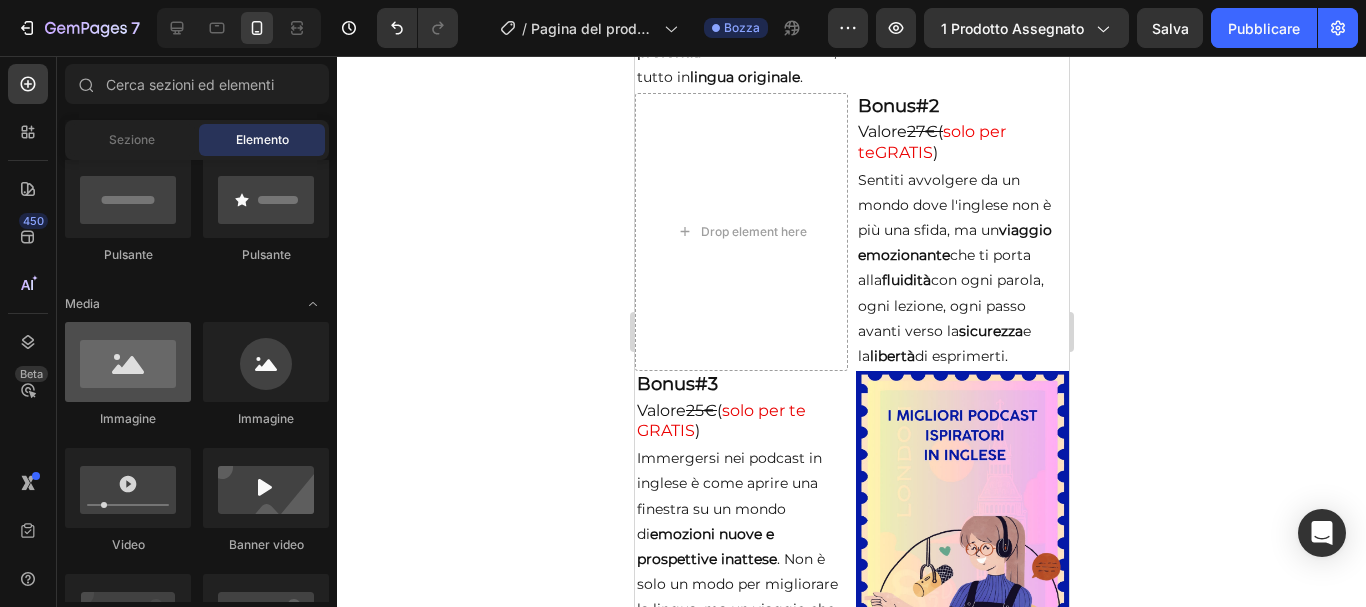 drag, startPoint x: 57, startPoint y: 375, endPoint x: 177, endPoint y: 361, distance: 120.8139 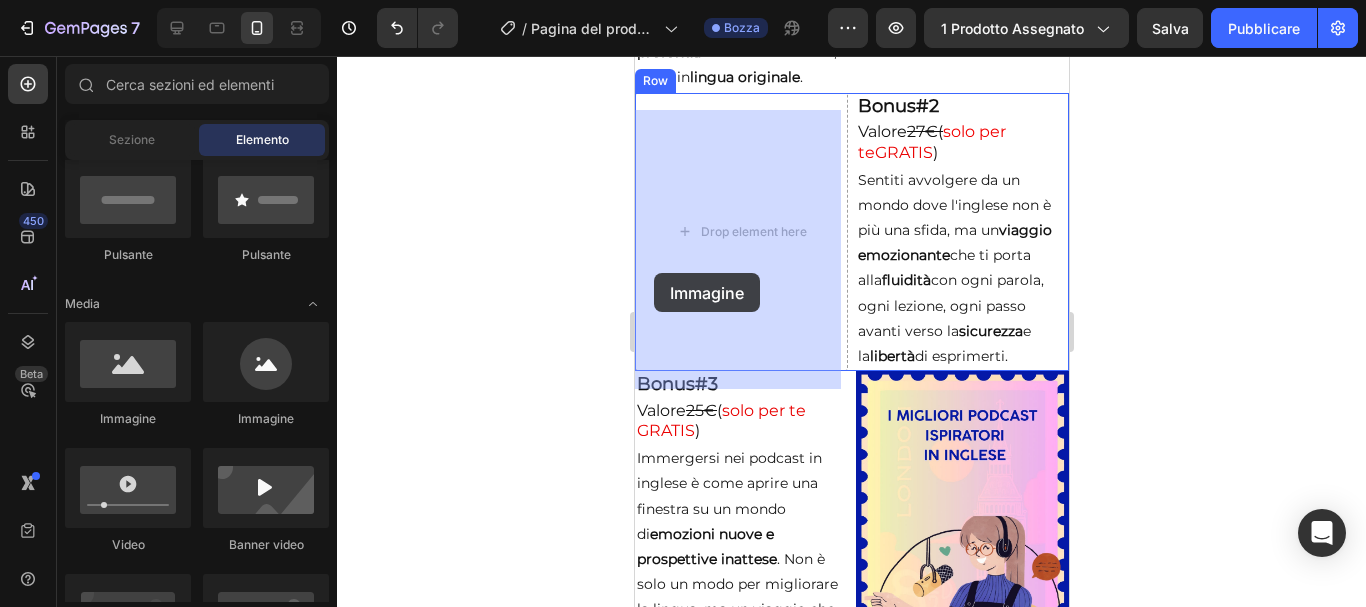 drag, startPoint x: 789, startPoint y: 415, endPoint x: 653, endPoint y: 272, distance: 197.34488 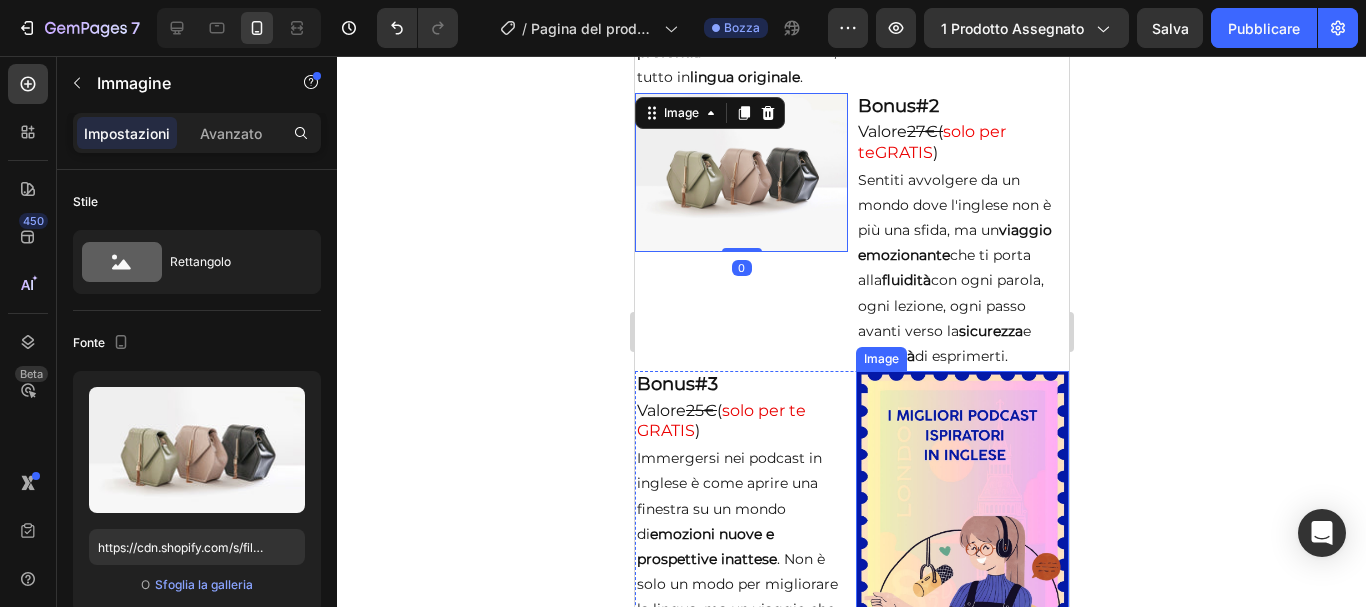 click at bounding box center [961, 521] 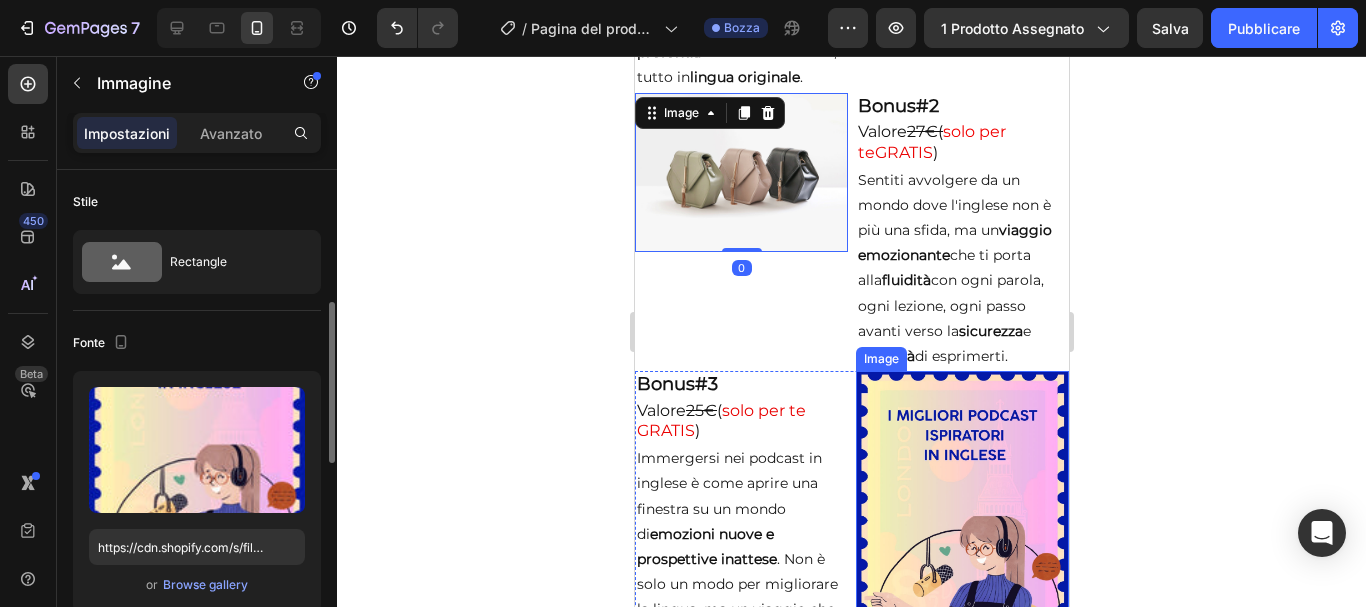 scroll, scrollTop: 100, scrollLeft: 0, axis: vertical 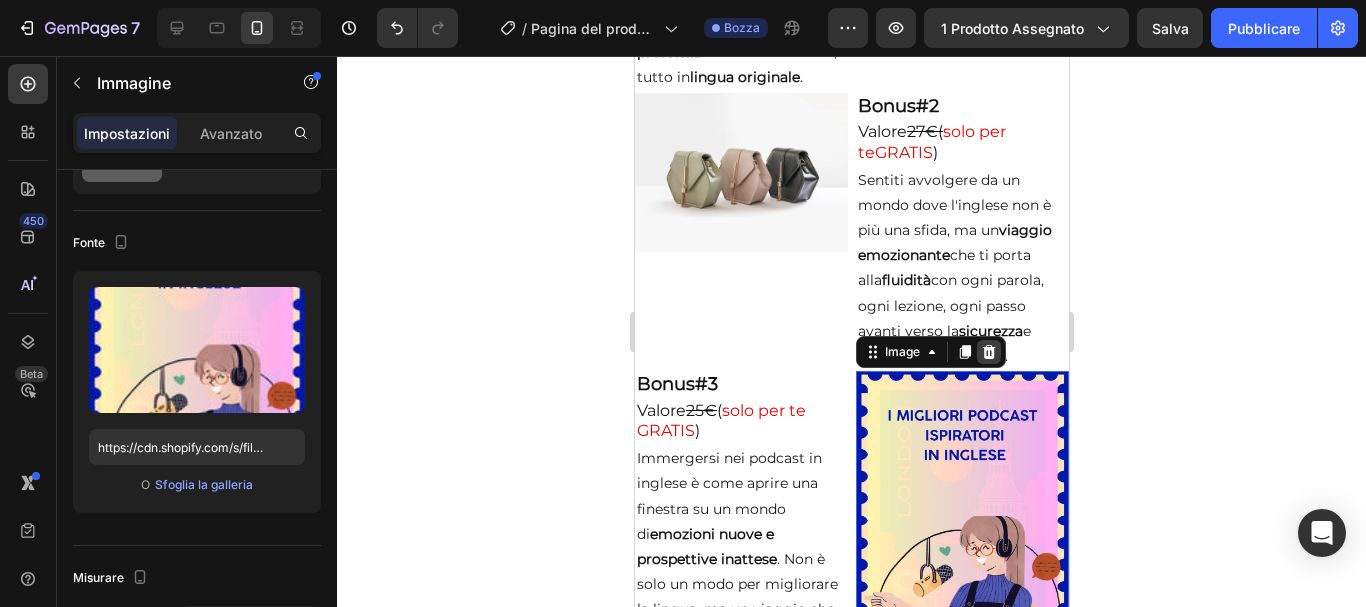 click 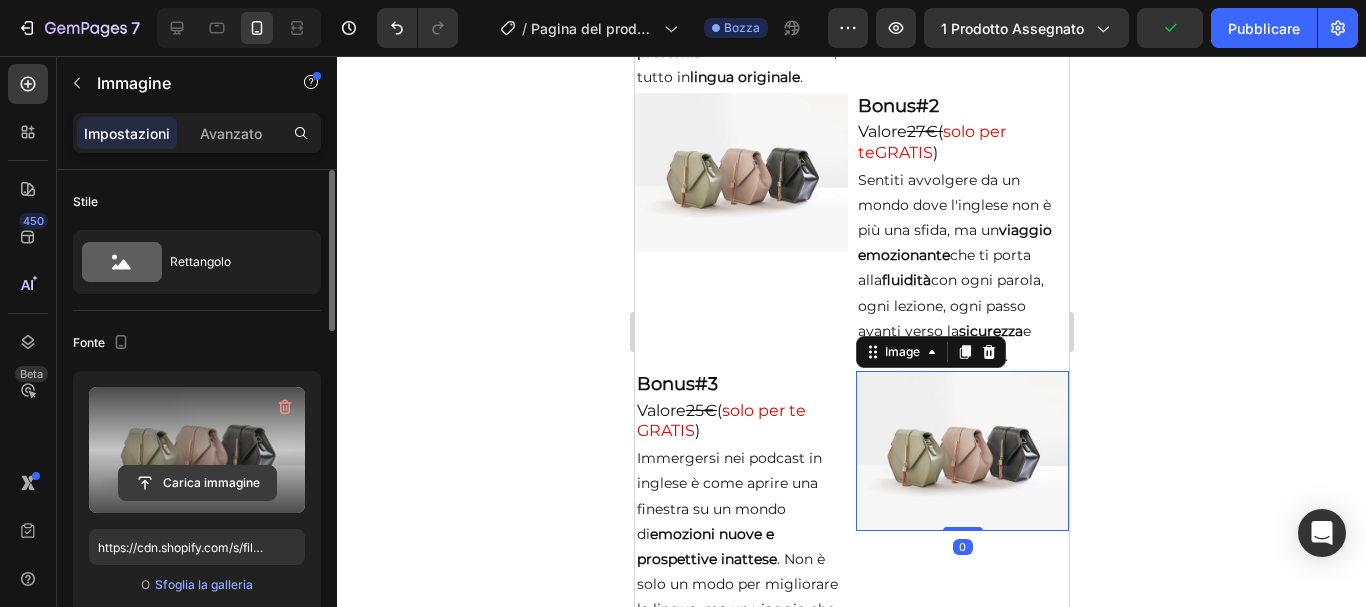 click 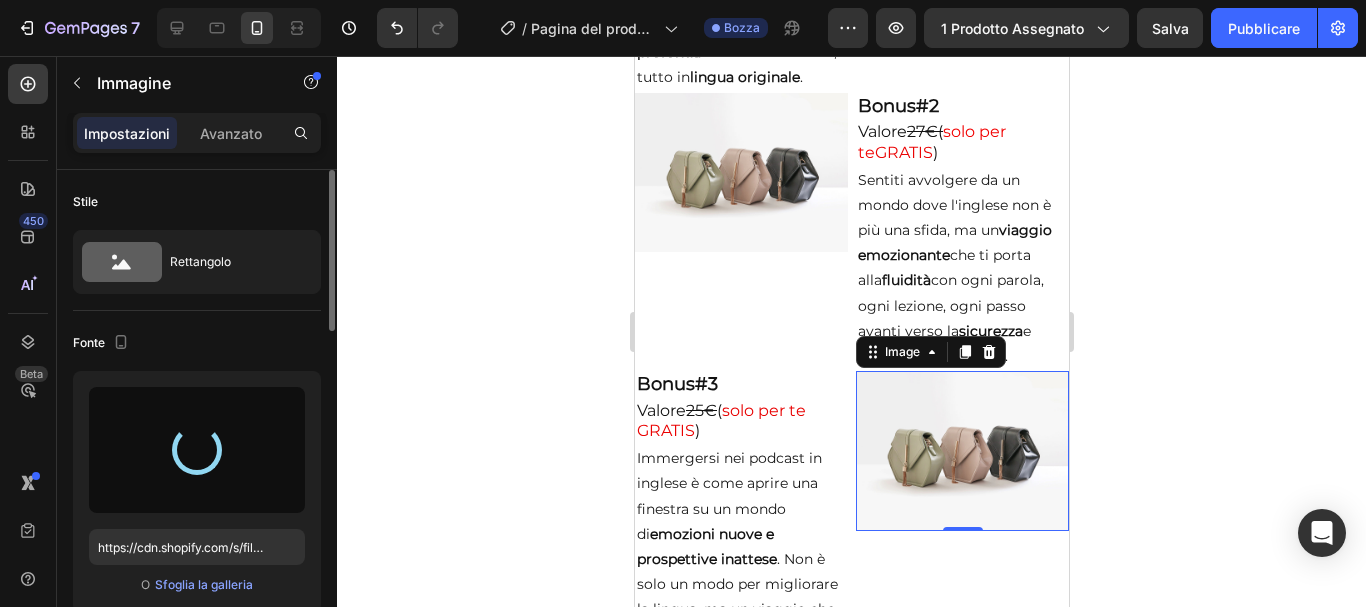 type on "https://cdn.shopify.com/s/files/1/0819/9926/6135/files/gempages_573245754198459142-f770a037-e5de-4a83-a144-9bf8242bd182.png" 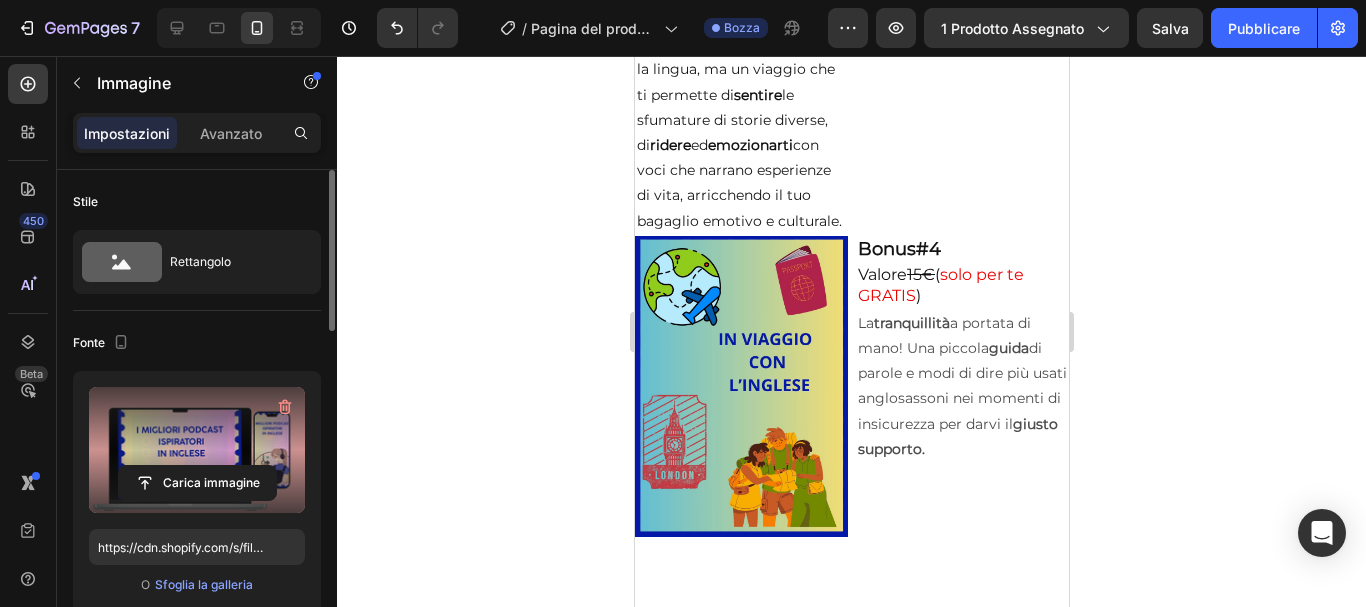 scroll, scrollTop: 4727, scrollLeft: 0, axis: vertical 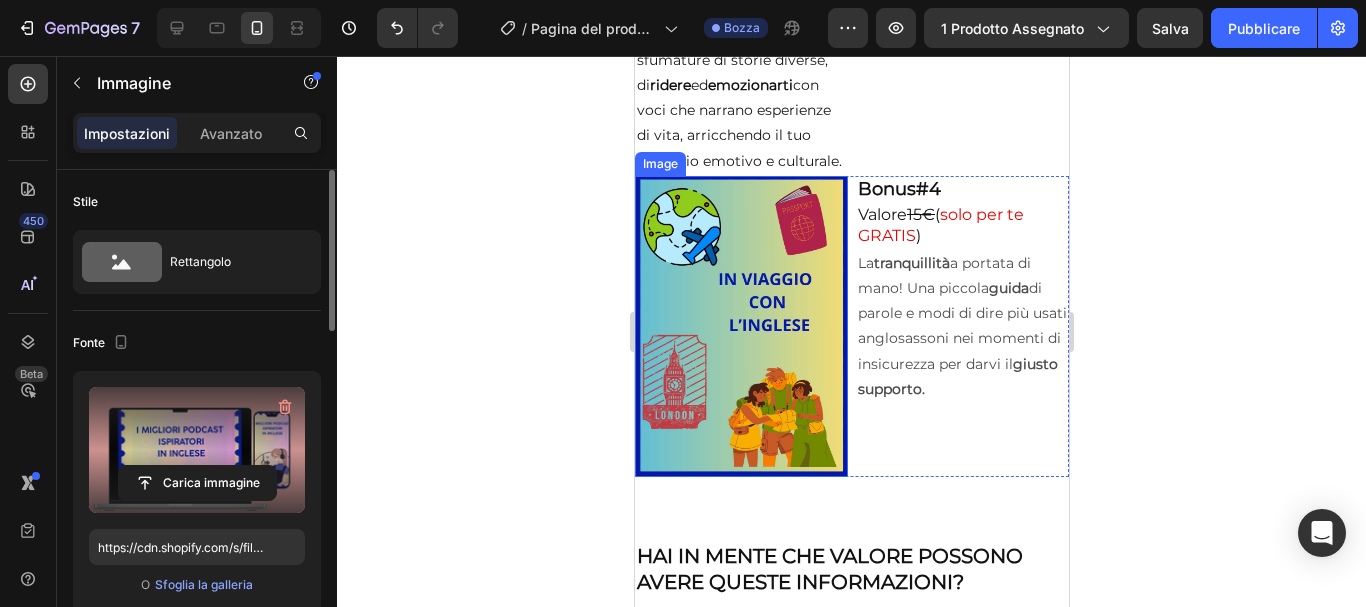 click at bounding box center (740, 326) 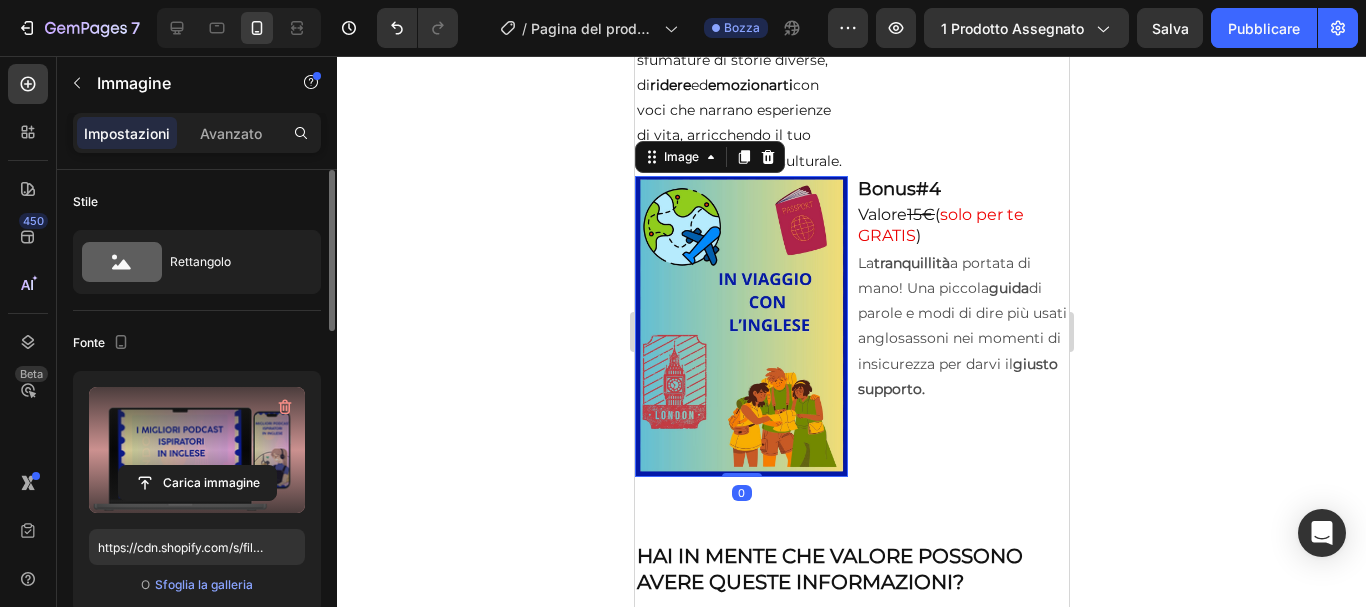 scroll, scrollTop: 100, scrollLeft: 0, axis: vertical 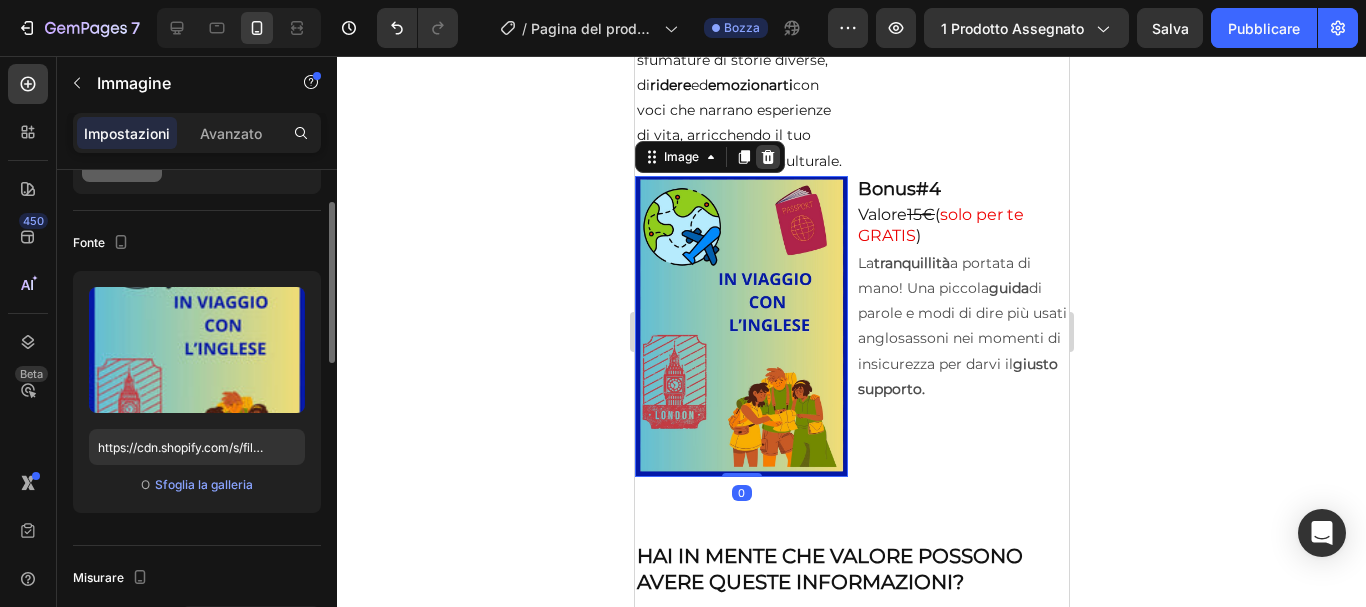 click at bounding box center (767, 157) 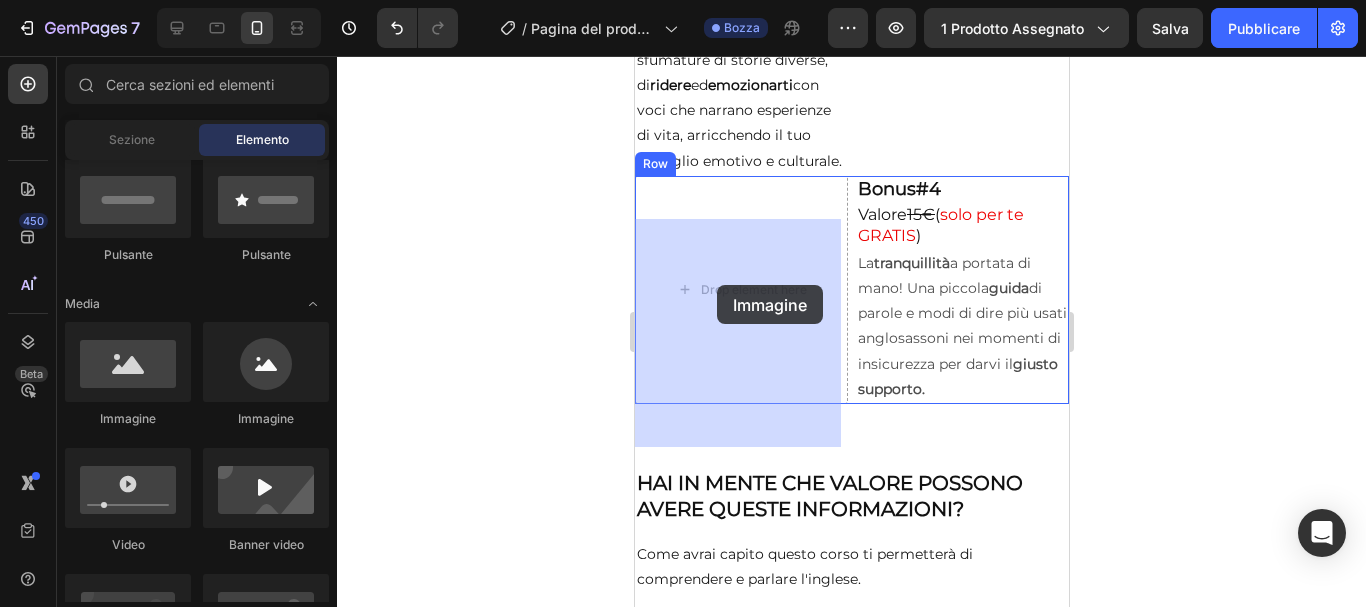 drag, startPoint x: 779, startPoint y: 433, endPoint x: 716, endPoint y: 285, distance: 160.85086 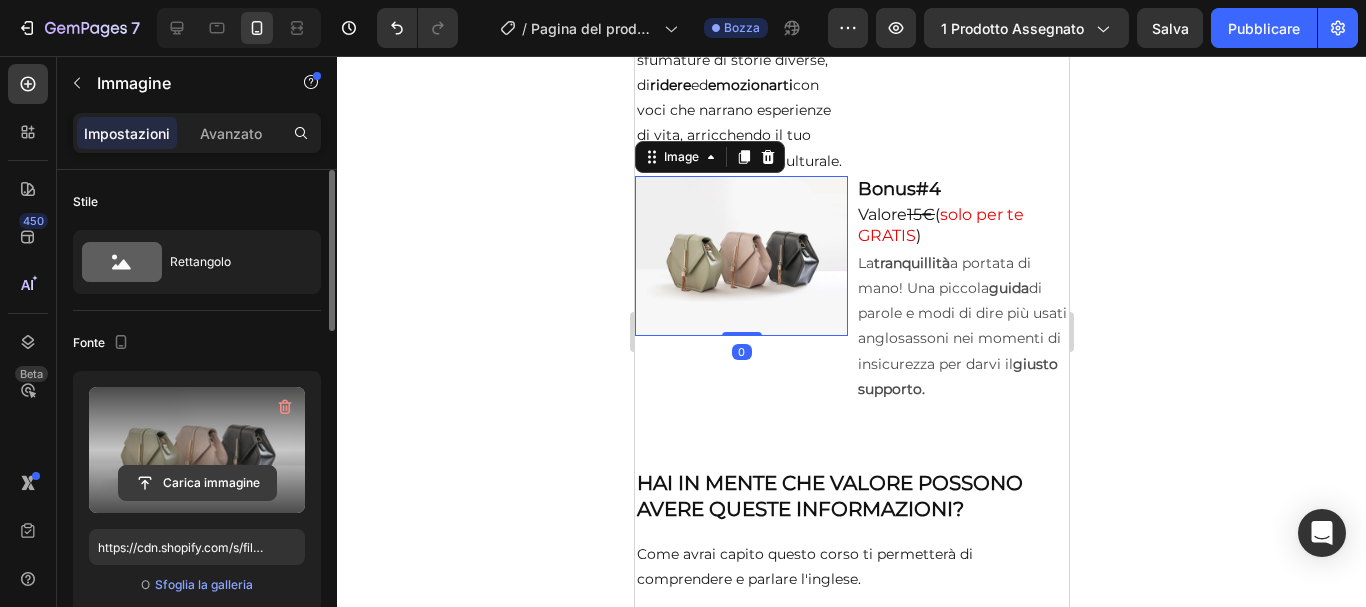 click 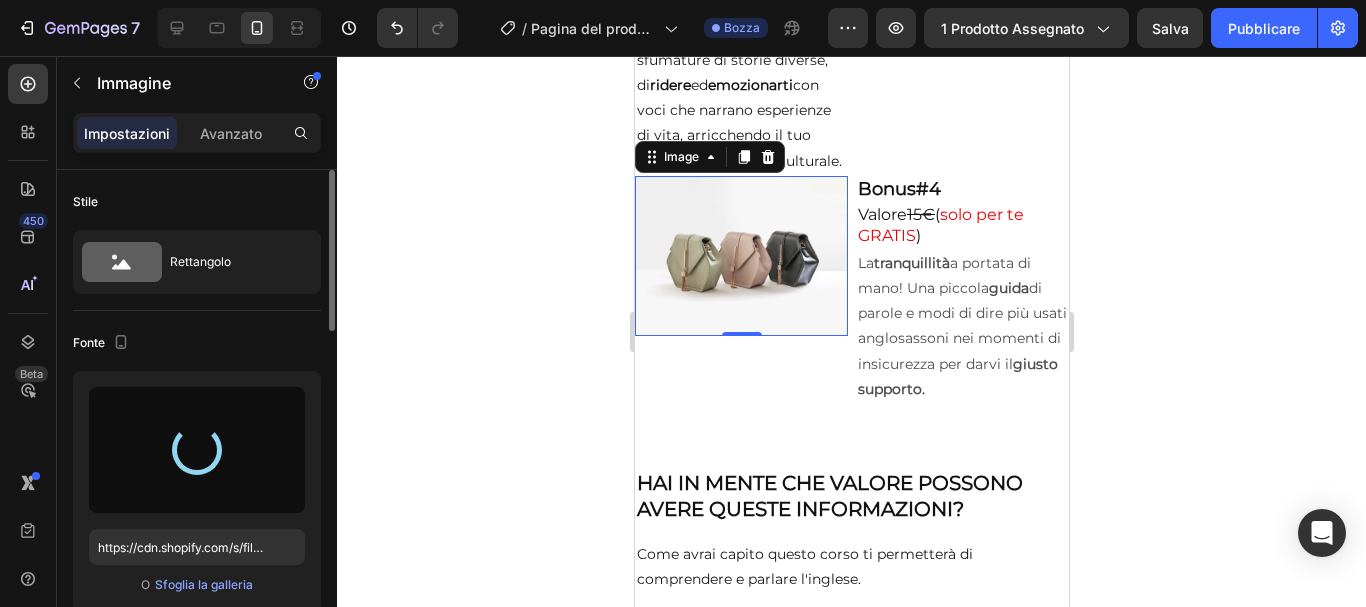 type on "https://cdn.shopify.com/s/files/1/0819/9926/6135/files/gempages_573245754198459142-bcf3c7a6-c501-40b6-b7a3-132608214adf.png" 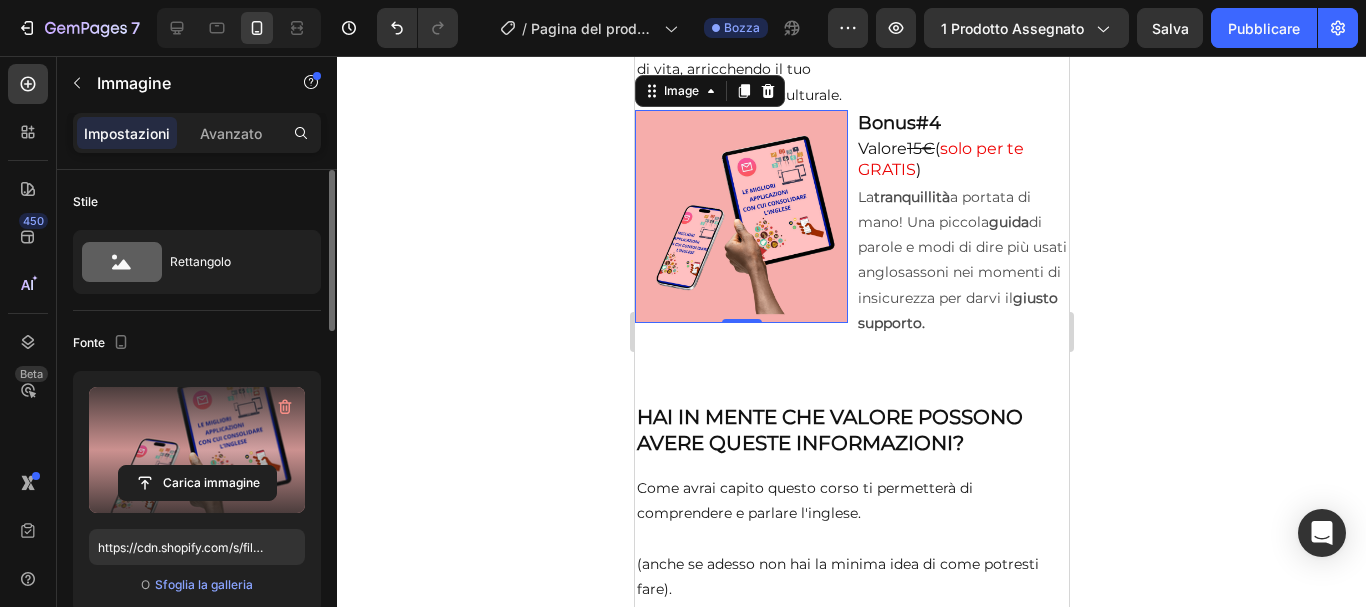 scroll, scrollTop: 4827, scrollLeft: 0, axis: vertical 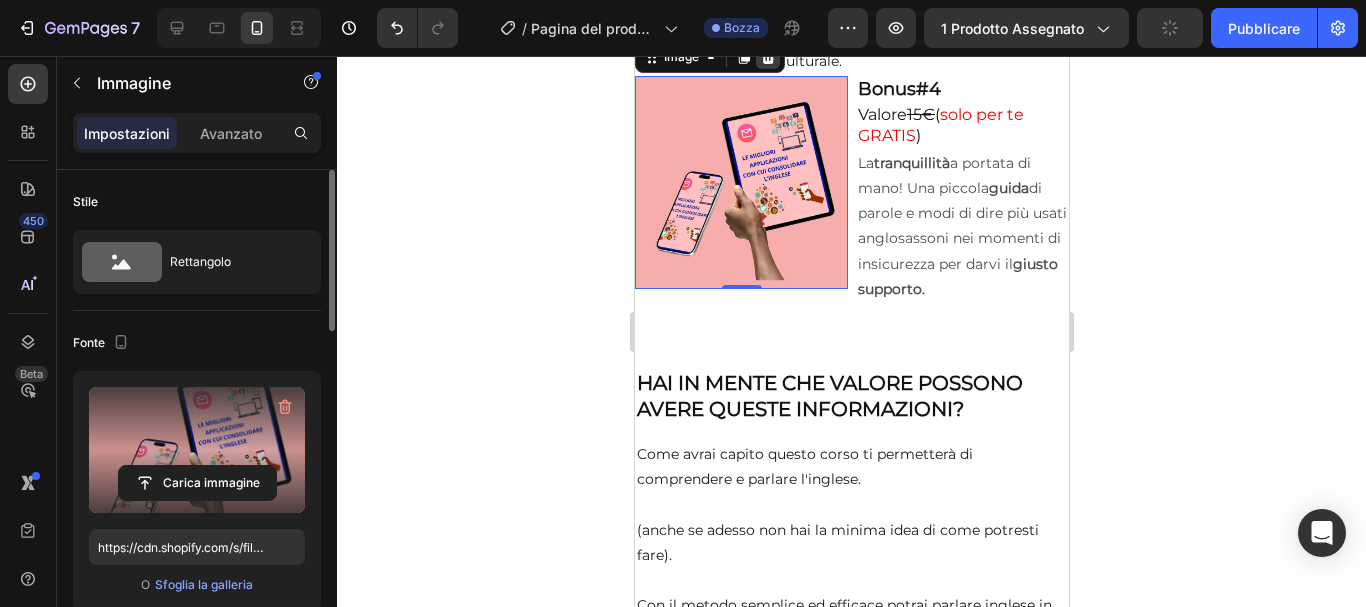 click 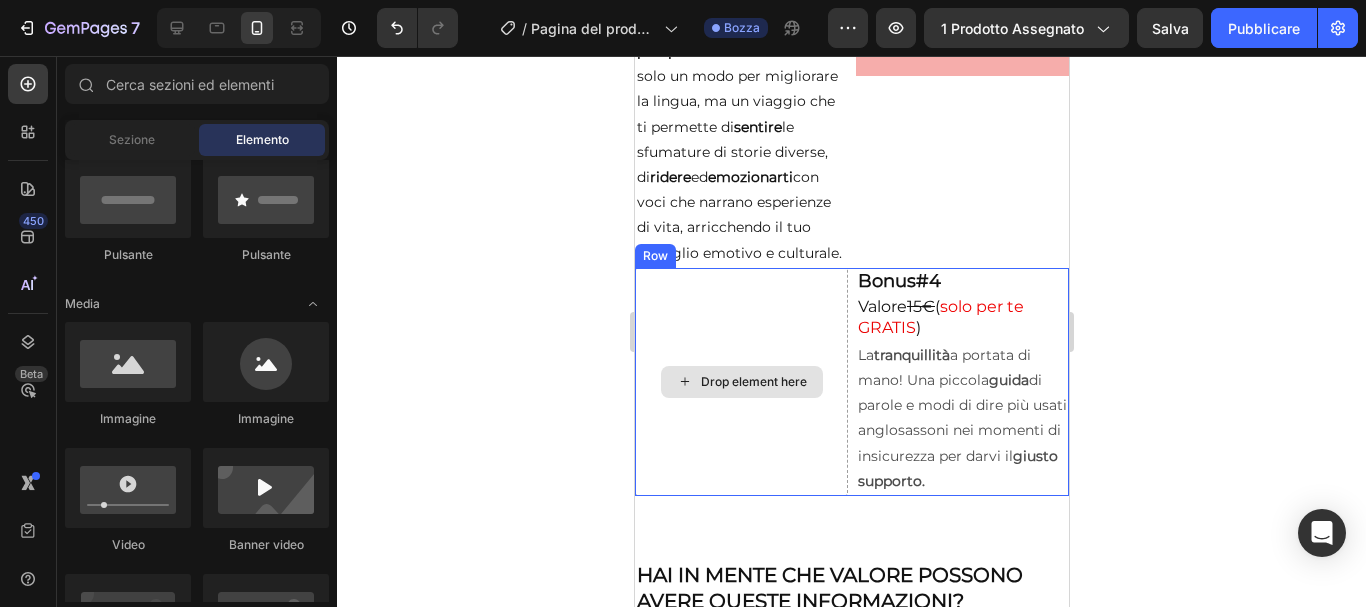 scroll, scrollTop: 4627, scrollLeft: 0, axis: vertical 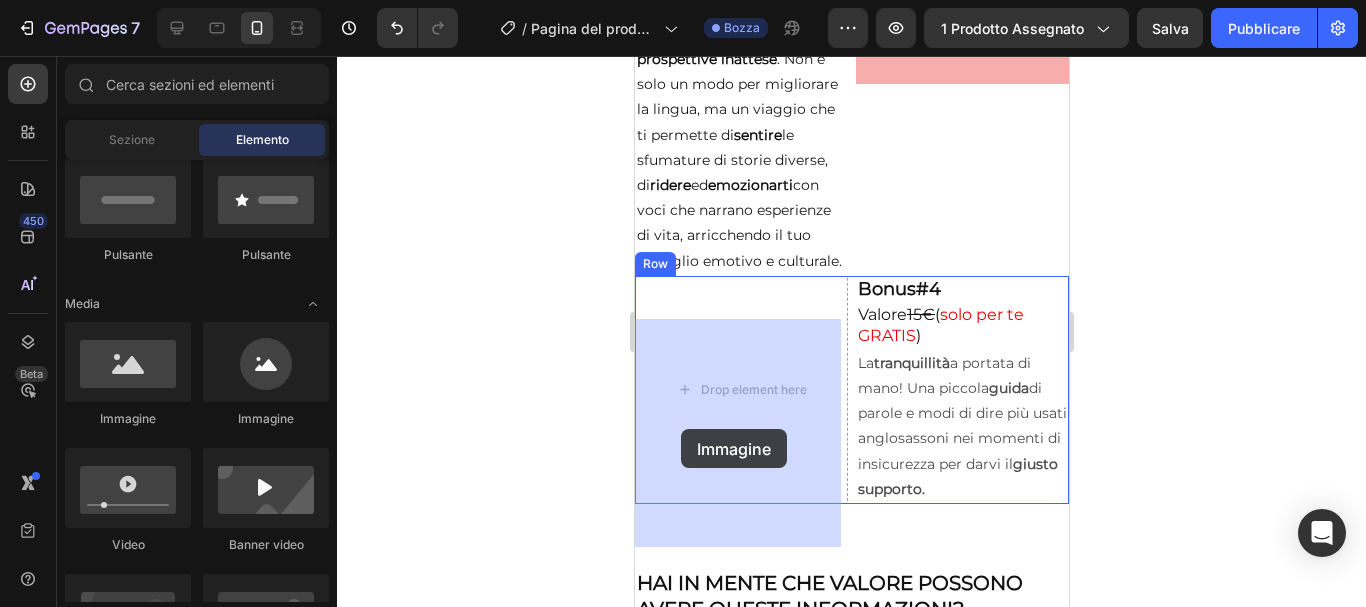 drag, startPoint x: 749, startPoint y: 427, endPoint x: 680, endPoint y: 429, distance: 69.02898 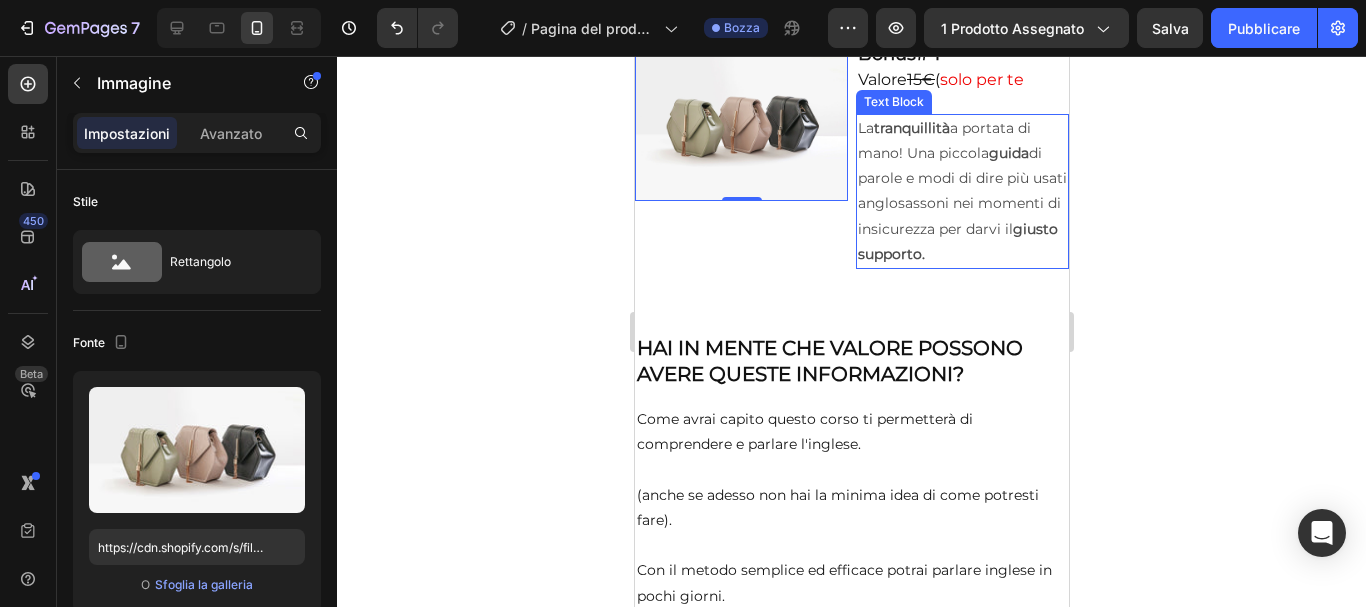 scroll, scrollTop: 4827, scrollLeft: 0, axis: vertical 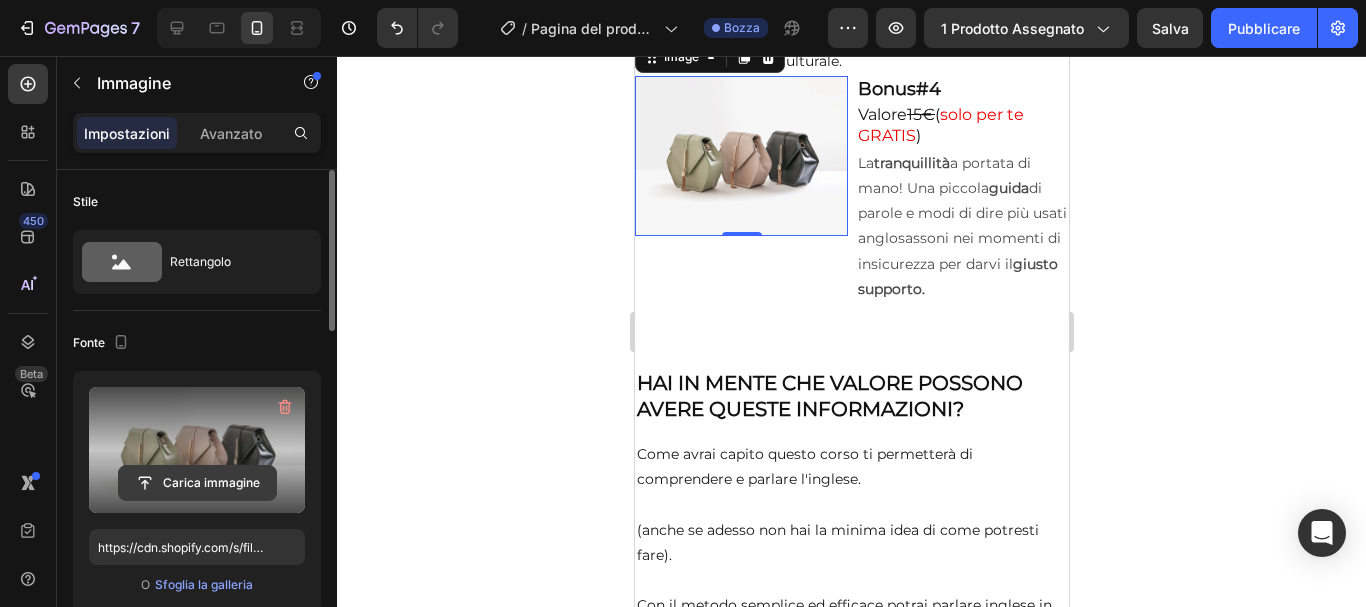 click 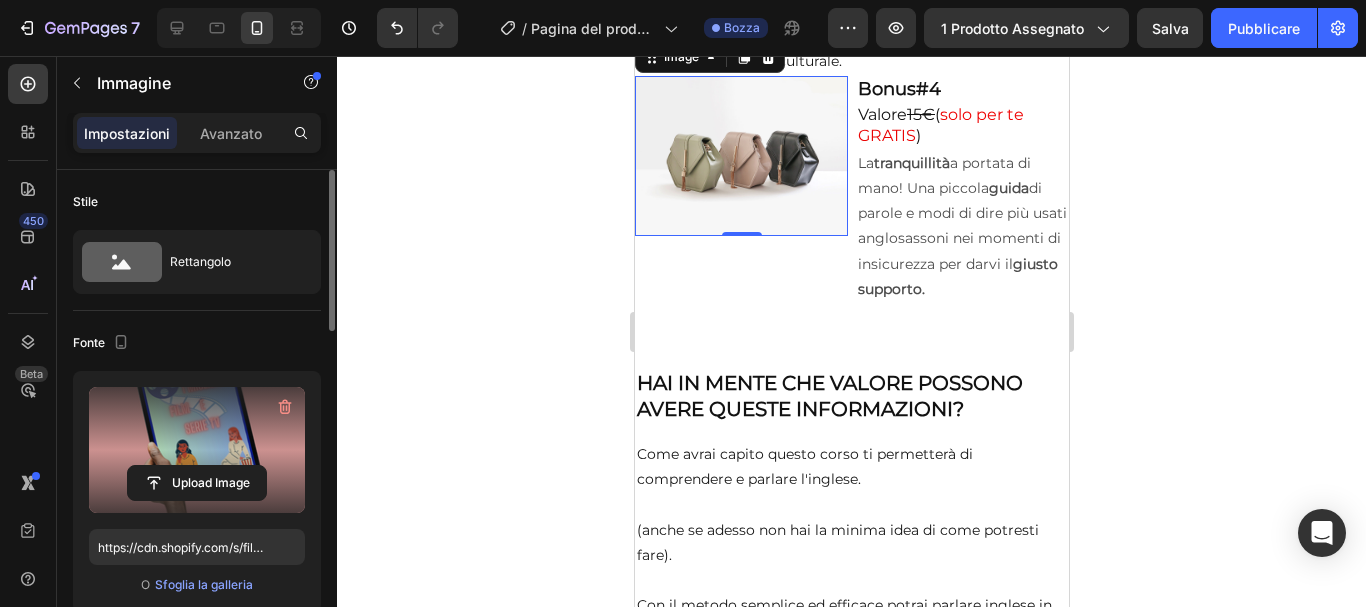 type on "https://cdn.shopify.com/s/files/1/0819/9926/6135/files/gempages_573245754198459142-7a3d3396-22bb-4485-8bff-f8623df1dcc9.png" 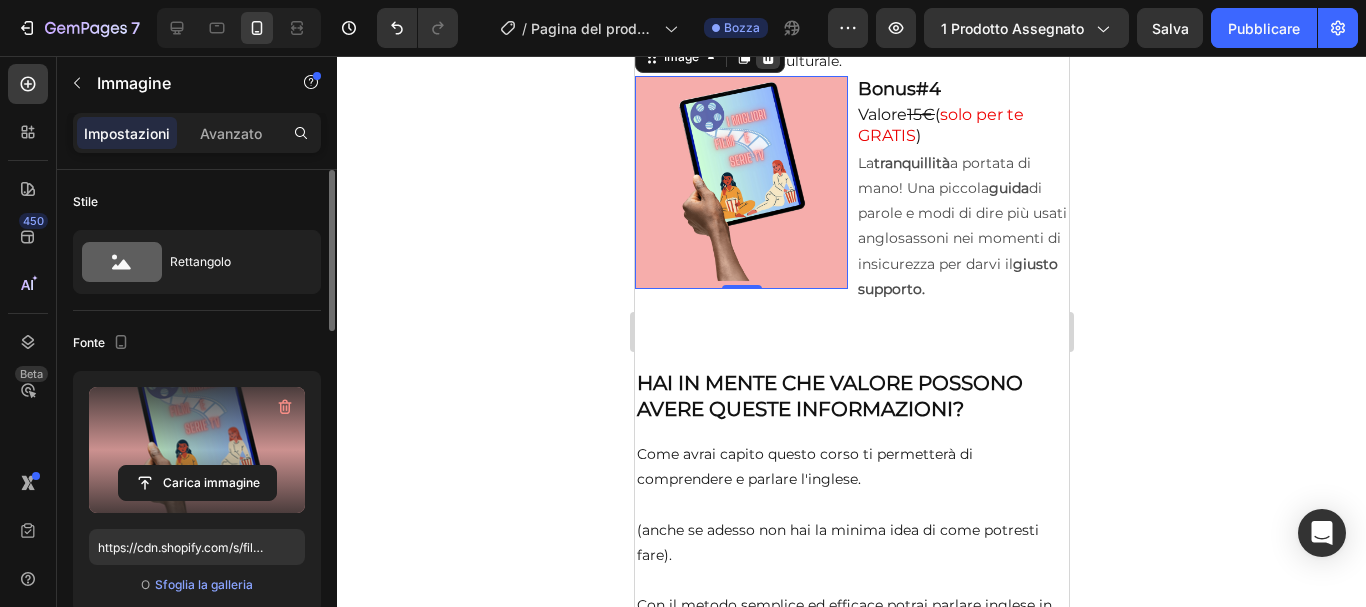 click 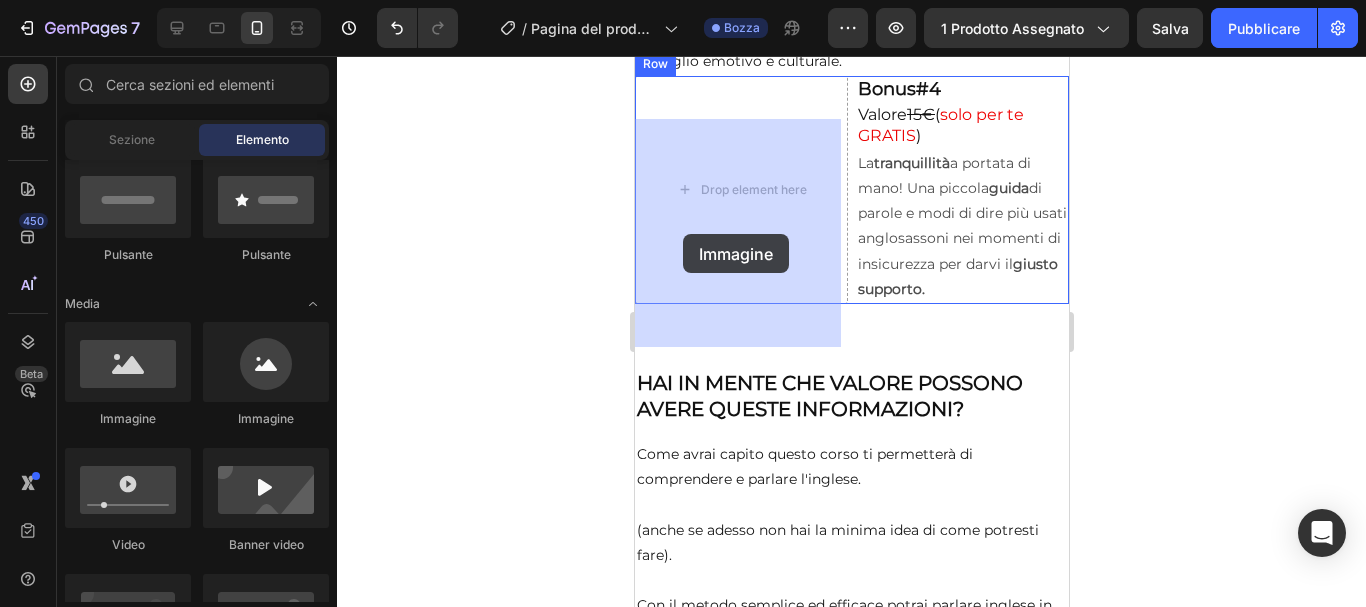 drag, startPoint x: 741, startPoint y: 431, endPoint x: 1266, endPoint y: 320, distance: 536.606 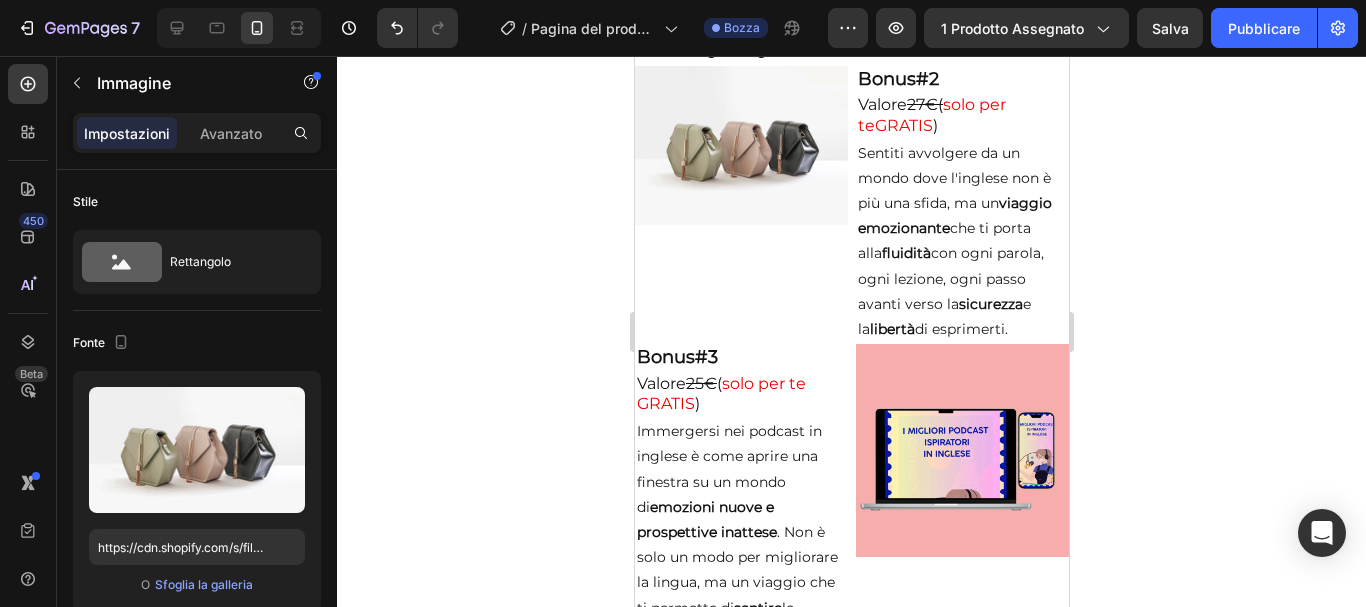 scroll, scrollTop: 4027, scrollLeft: 0, axis: vertical 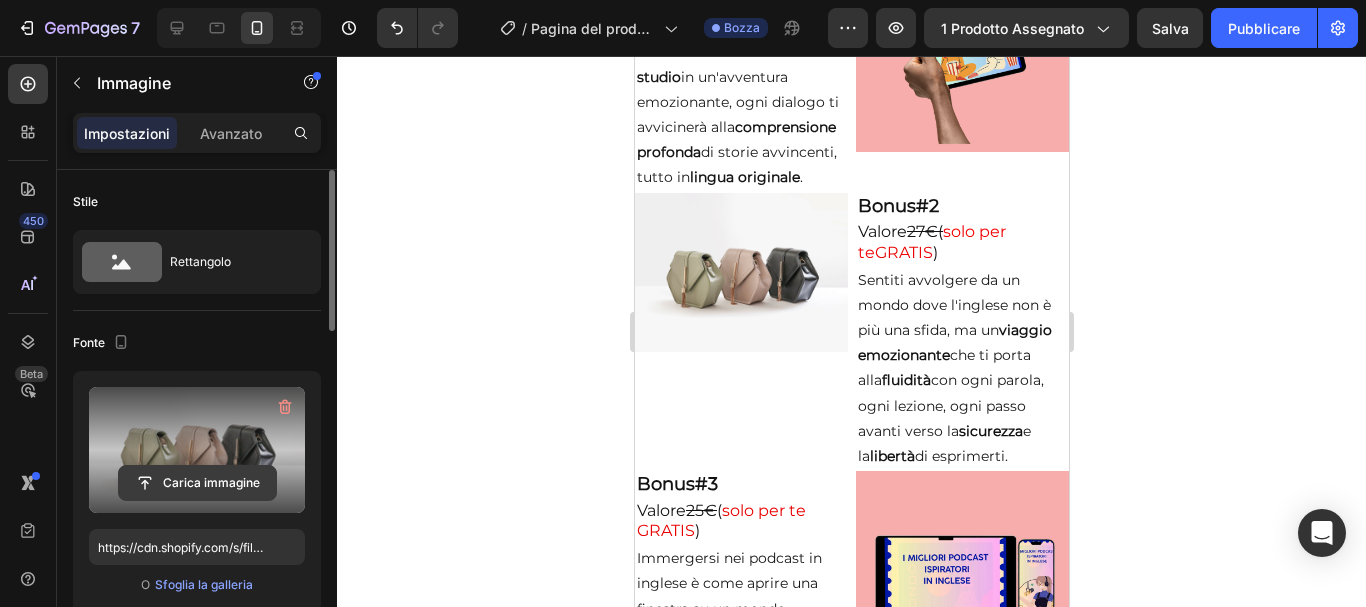 click 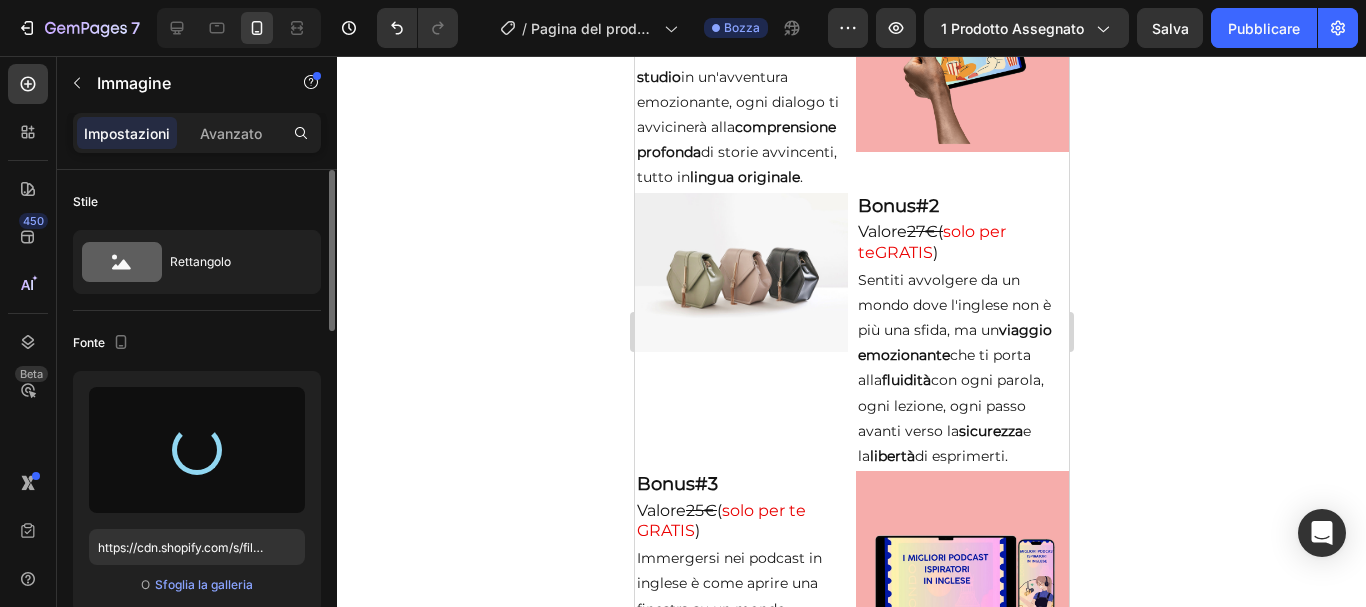 type on "https://cdn.shopify.com/s/files/1/0819/9926/6135/files/gempages_573245754198459142-7a3d3396-22bb-4485-8bff-f8623df1dcc9.png" 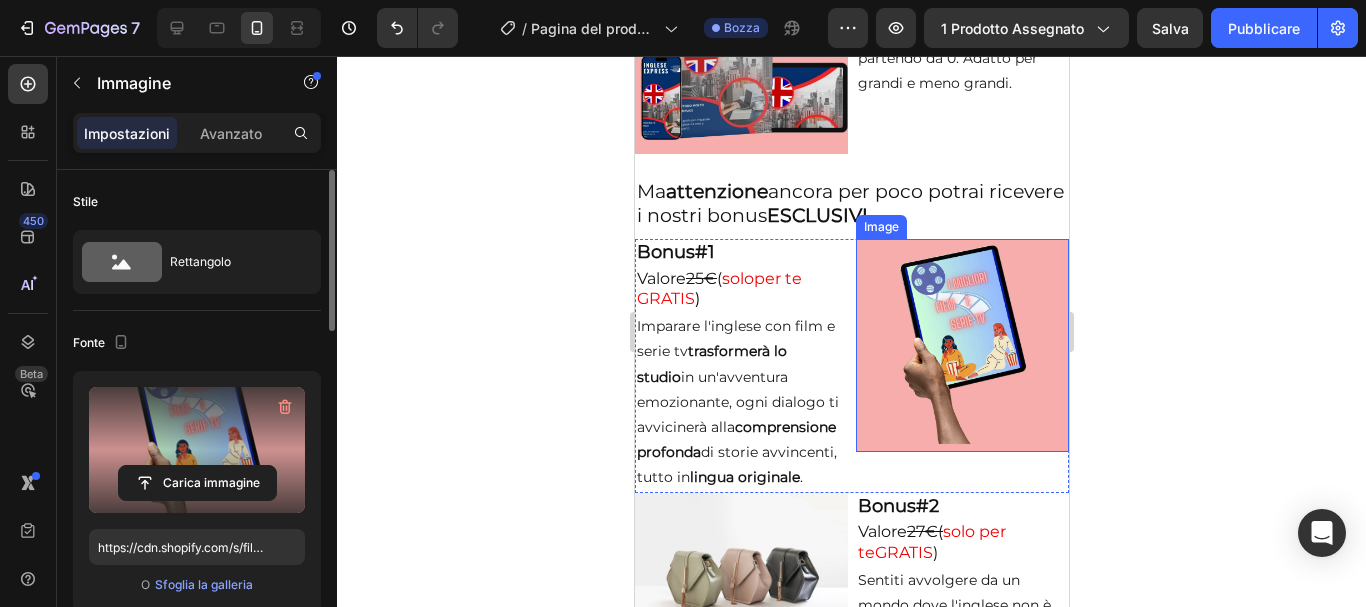 scroll, scrollTop: 3827, scrollLeft: 0, axis: vertical 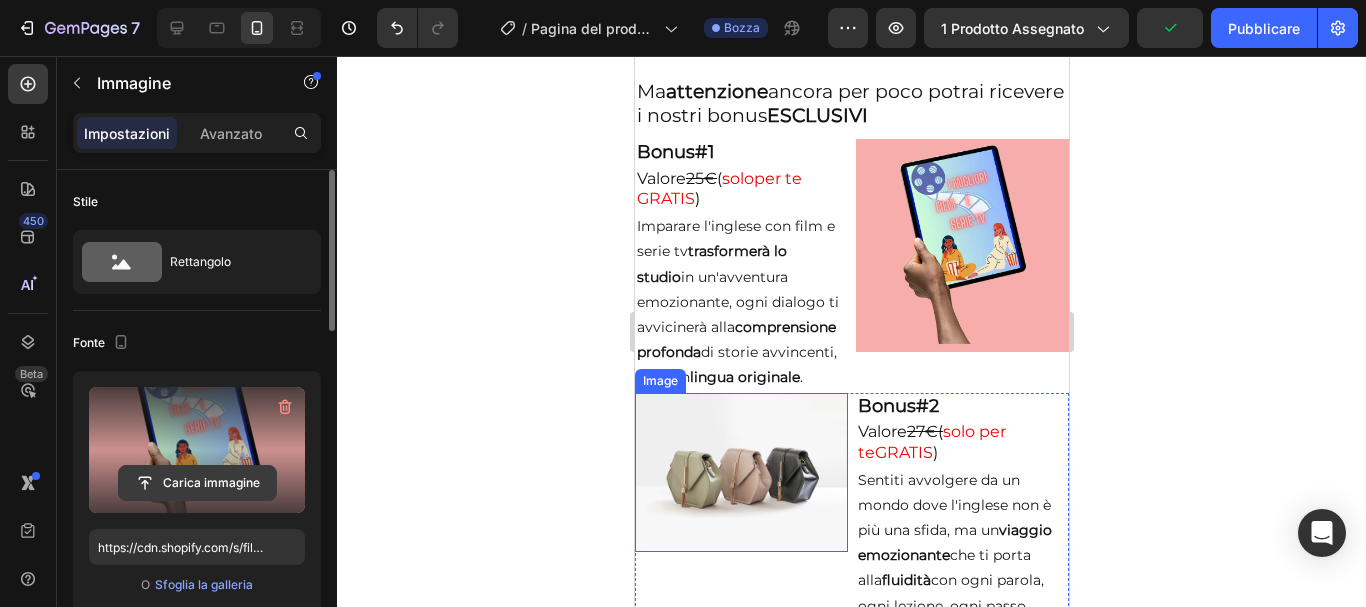 click 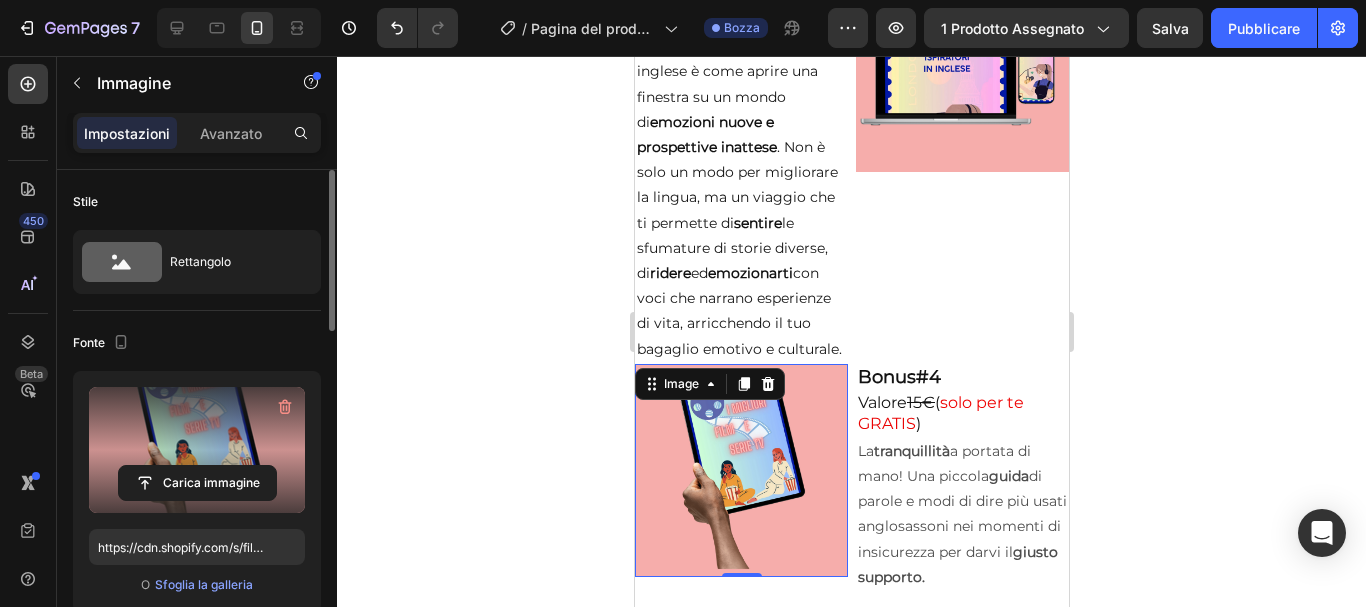 scroll, scrollTop: 4627, scrollLeft: 0, axis: vertical 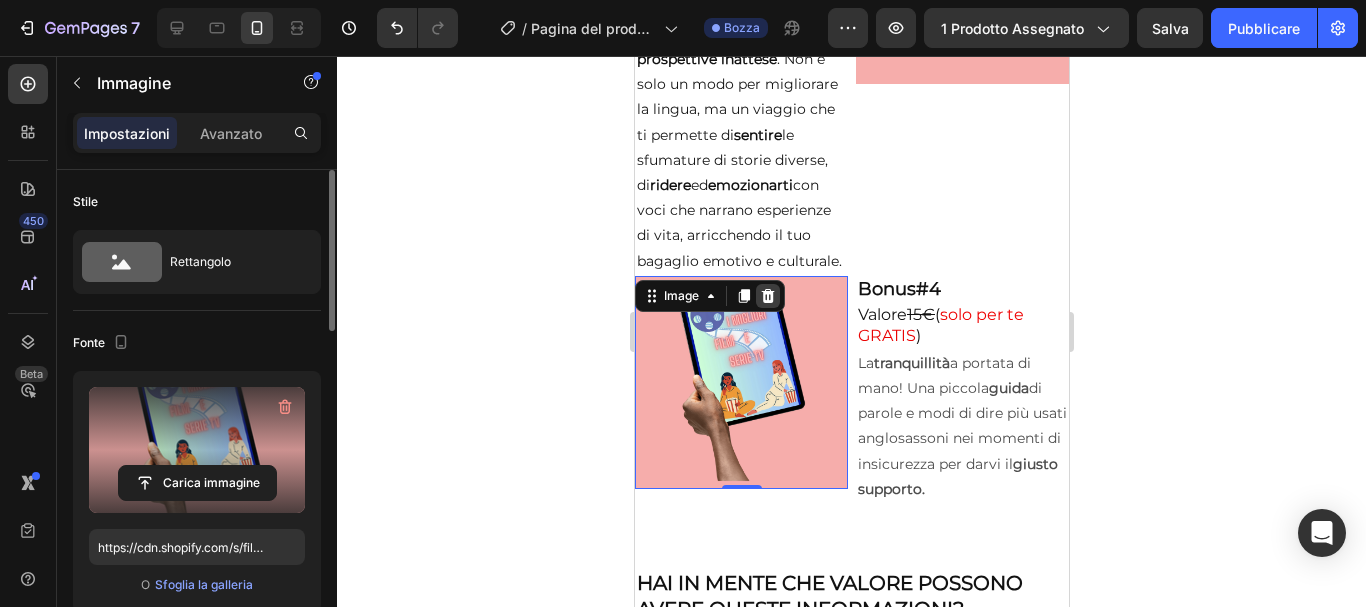 click at bounding box center (767, 296) 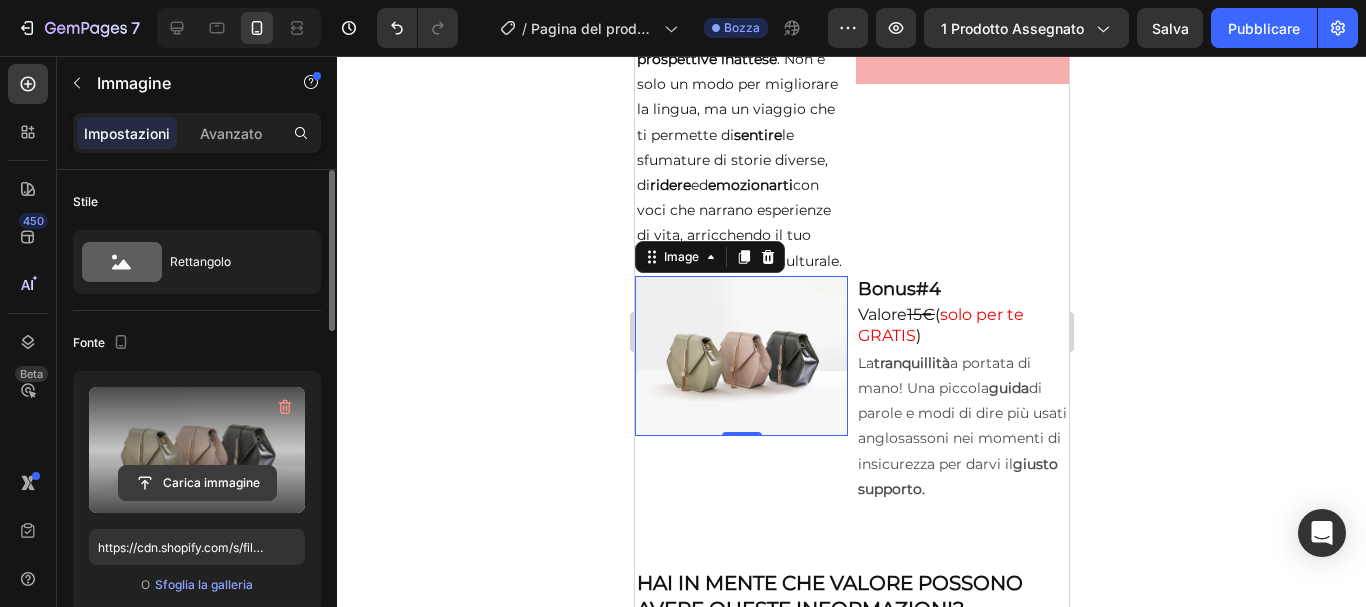 click 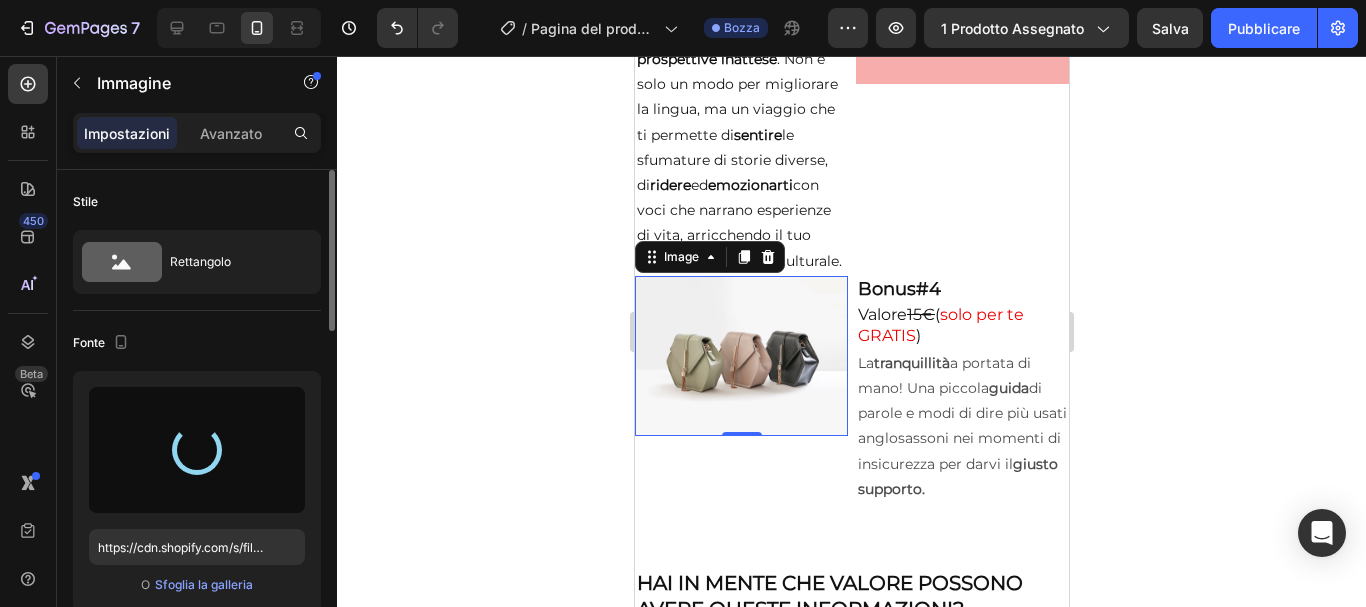 type on "https://cdn.shopify.com/s/files/1/0819/9926/6135/files/gempages_573245754198459142-0994115c-ead6-4ae1-8d47-250e99f0e22e.png" 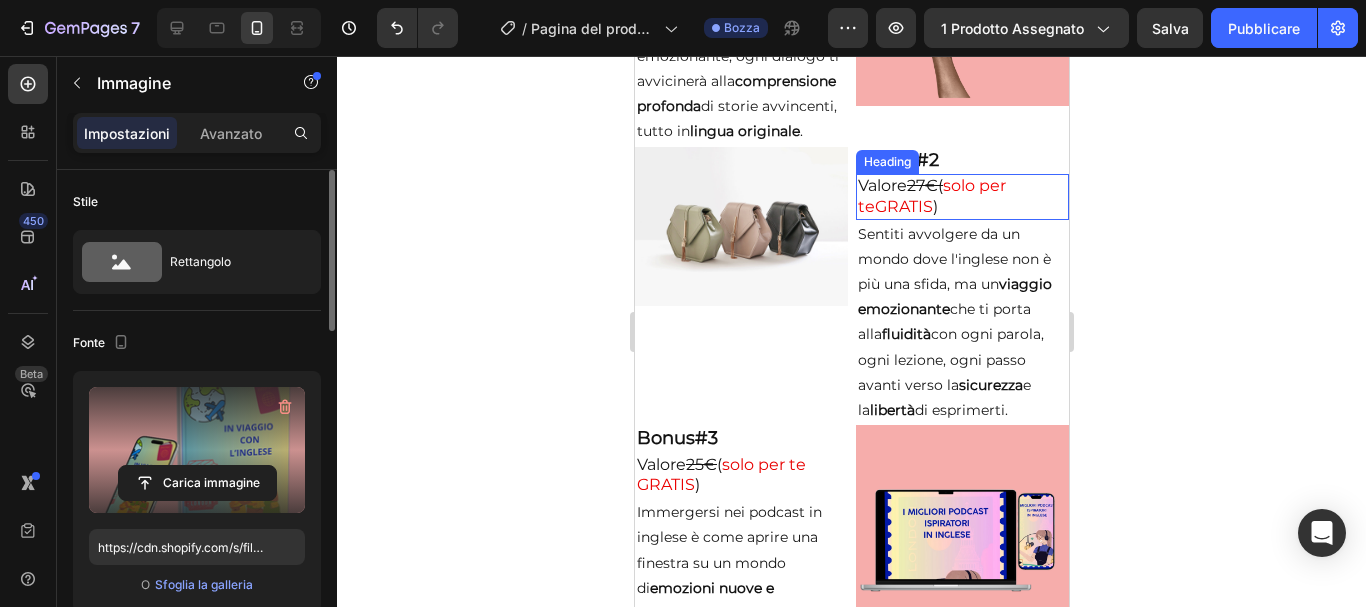 scroll, scrollTop: 4027, scrollLeft: 0, axis: vertical 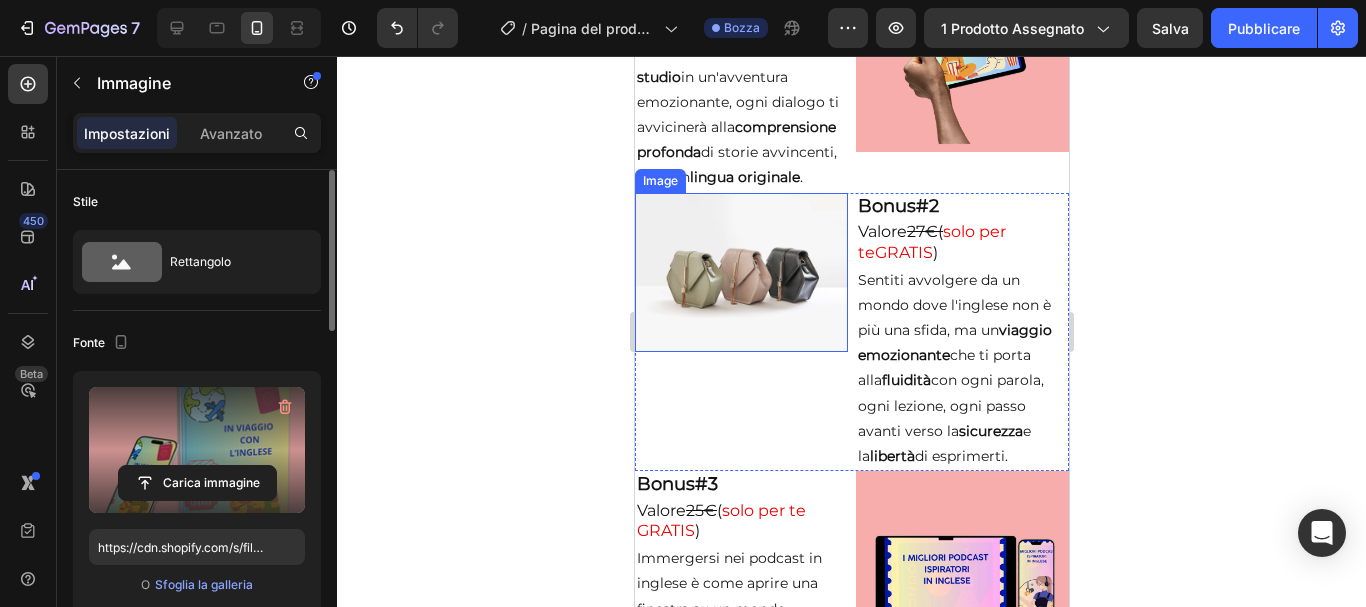 click at bounding box center [740, 273] 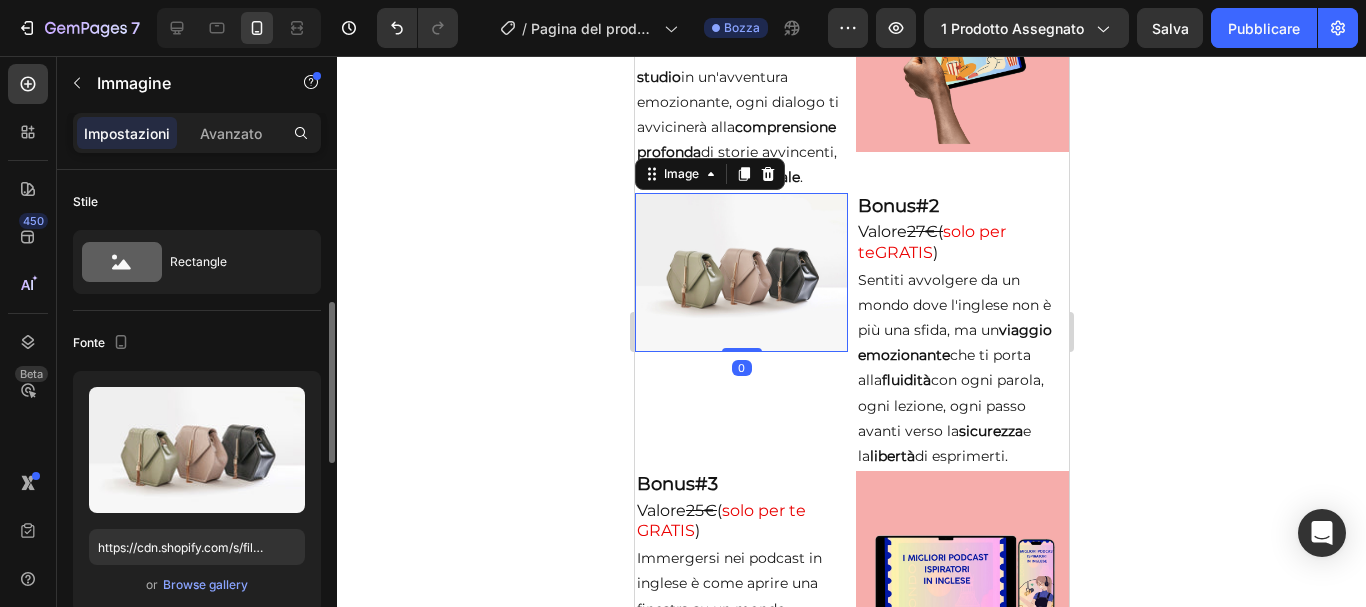 scroll, scrollTop: 100, scrollLeft: 0, axis: vertical 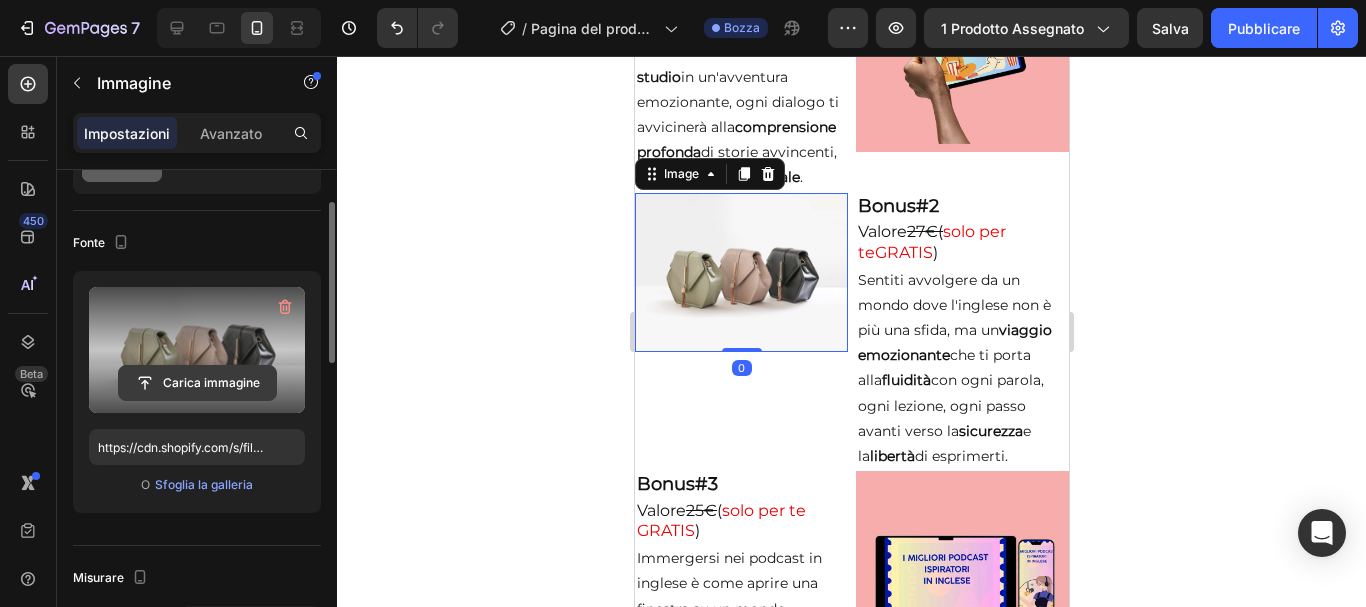 click 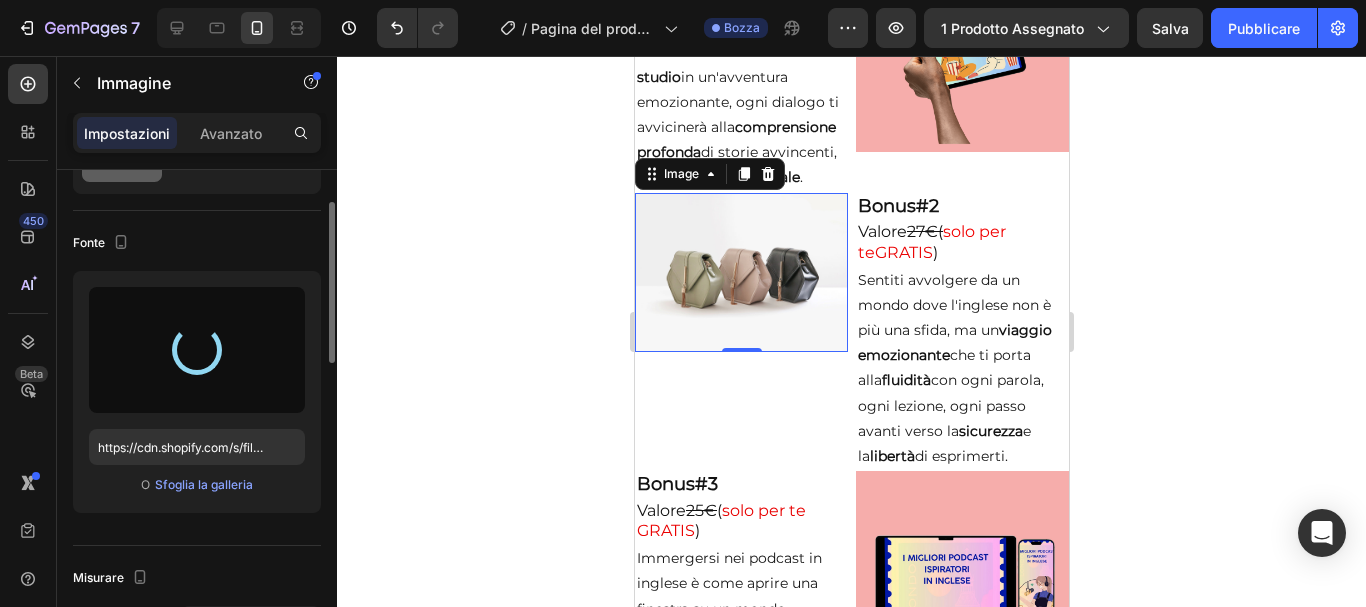 type on "https://cdn.shopify.com/s/files/1/0819/9926/6135/files/gempages_573245754198459142-bcf3c7a6-c501-40b6-b7a3-132608214adf.png" 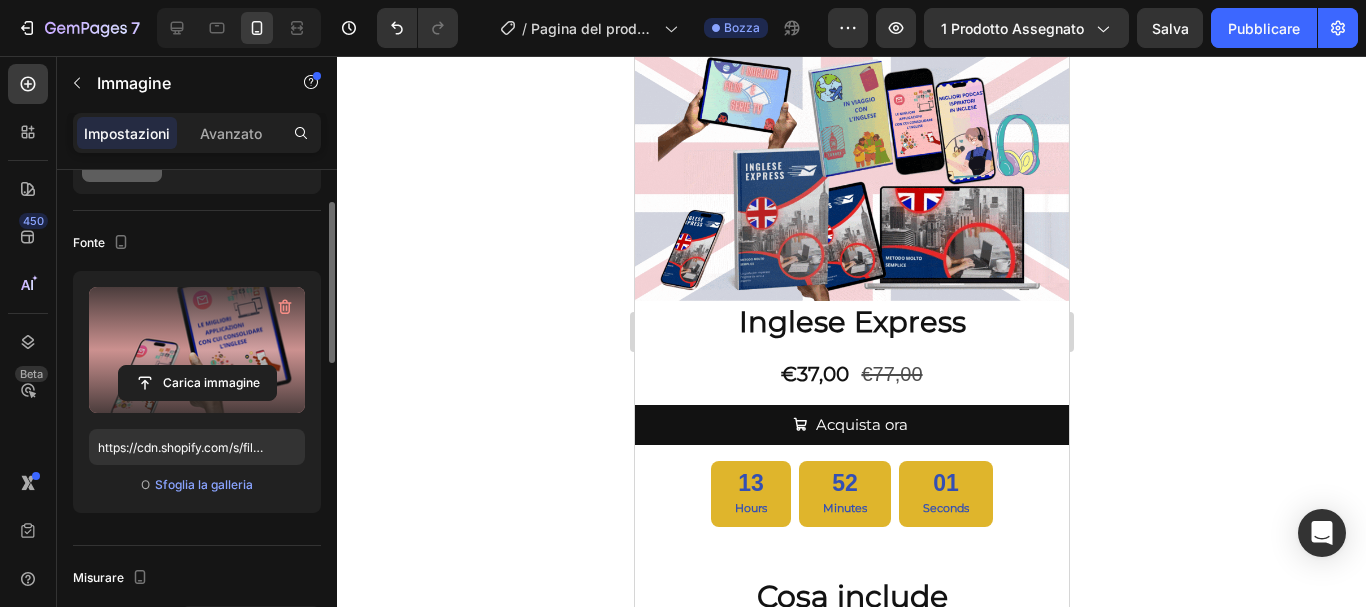 scroll, scrollTop: 3271, scrollLeft: 0, axis: vertical 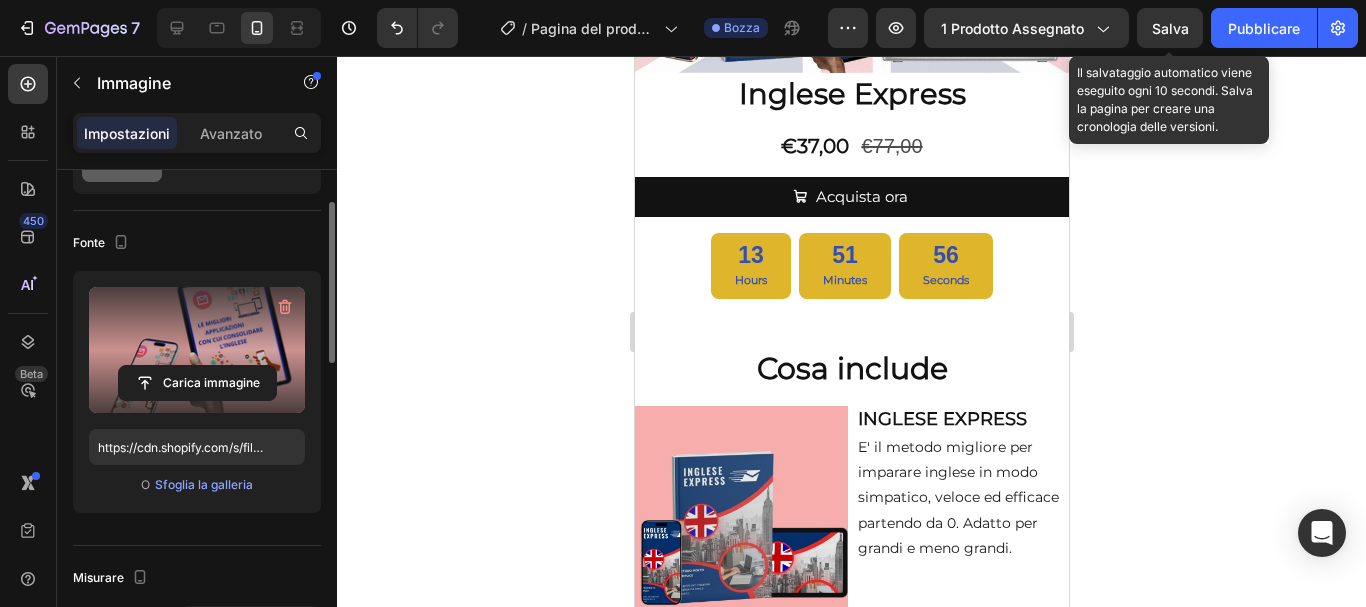click on "Salva" at bounding box center (1170, 28) 